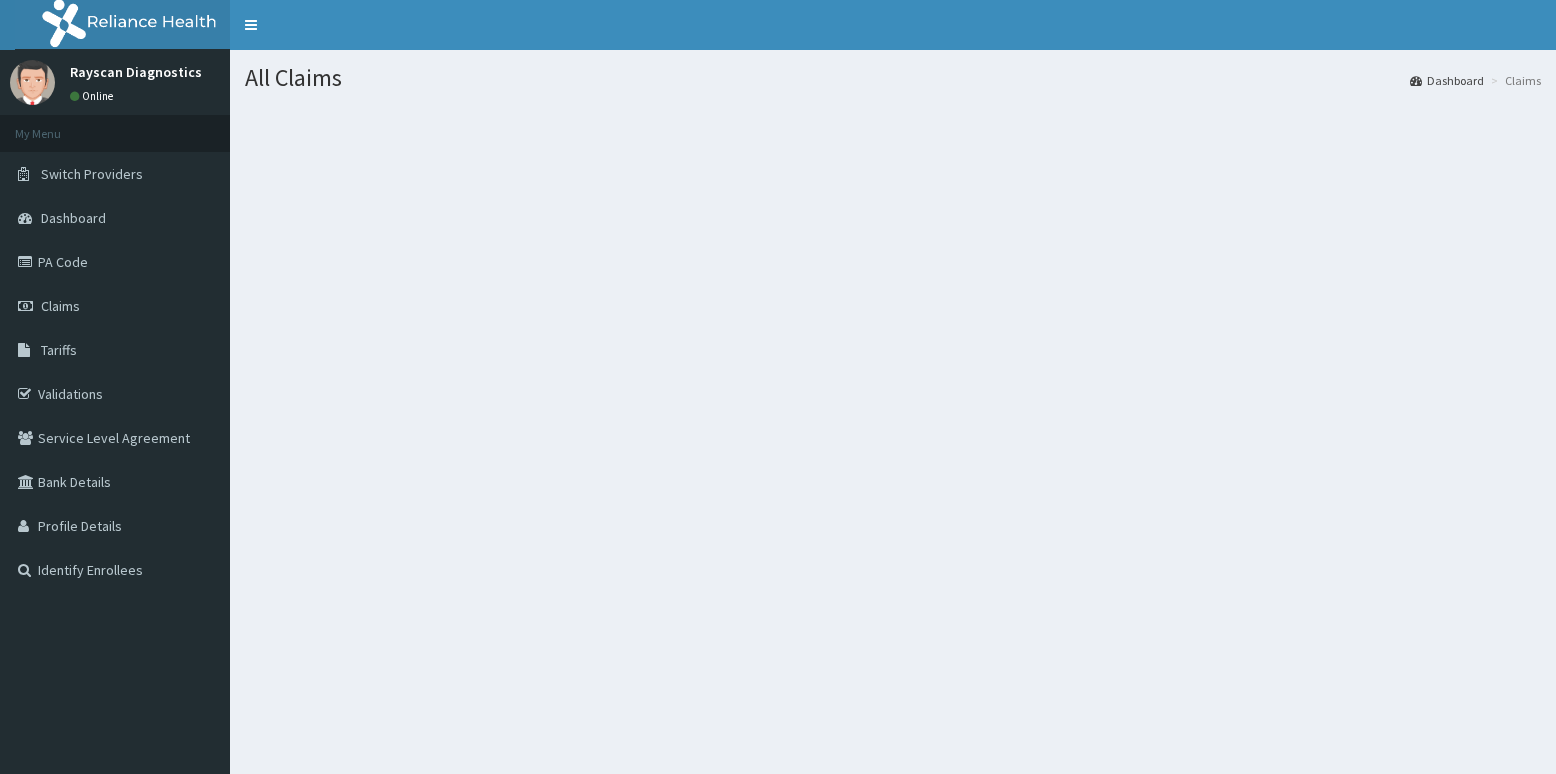 scroll, scrollTop: 0, scrollLeft: 0, axis: both 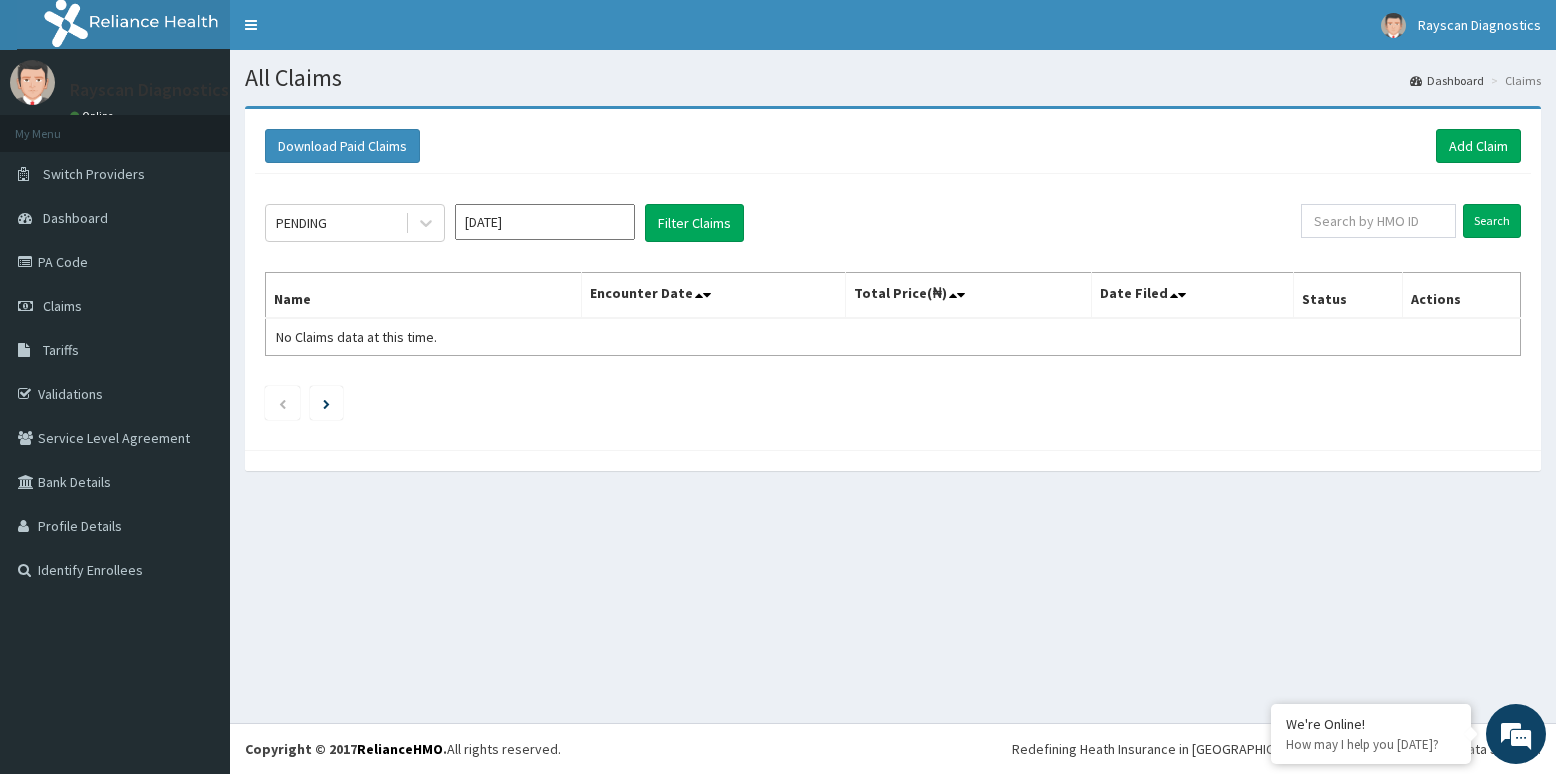 click on "All Claims
Dashboard
Claims
Download Paid Claims Add Claim × Note you can only download claims within a maximum of 1 year and the dates will auto-adjust when you select range that is greater than 1 year From [DATE] To [DATE] Close Download PENDING [DATE] Filter Claims Search Name Encounter Date Total Price(₦) Date Filed Status Actions No Claims data at this time." at bounding box center (893, 386) 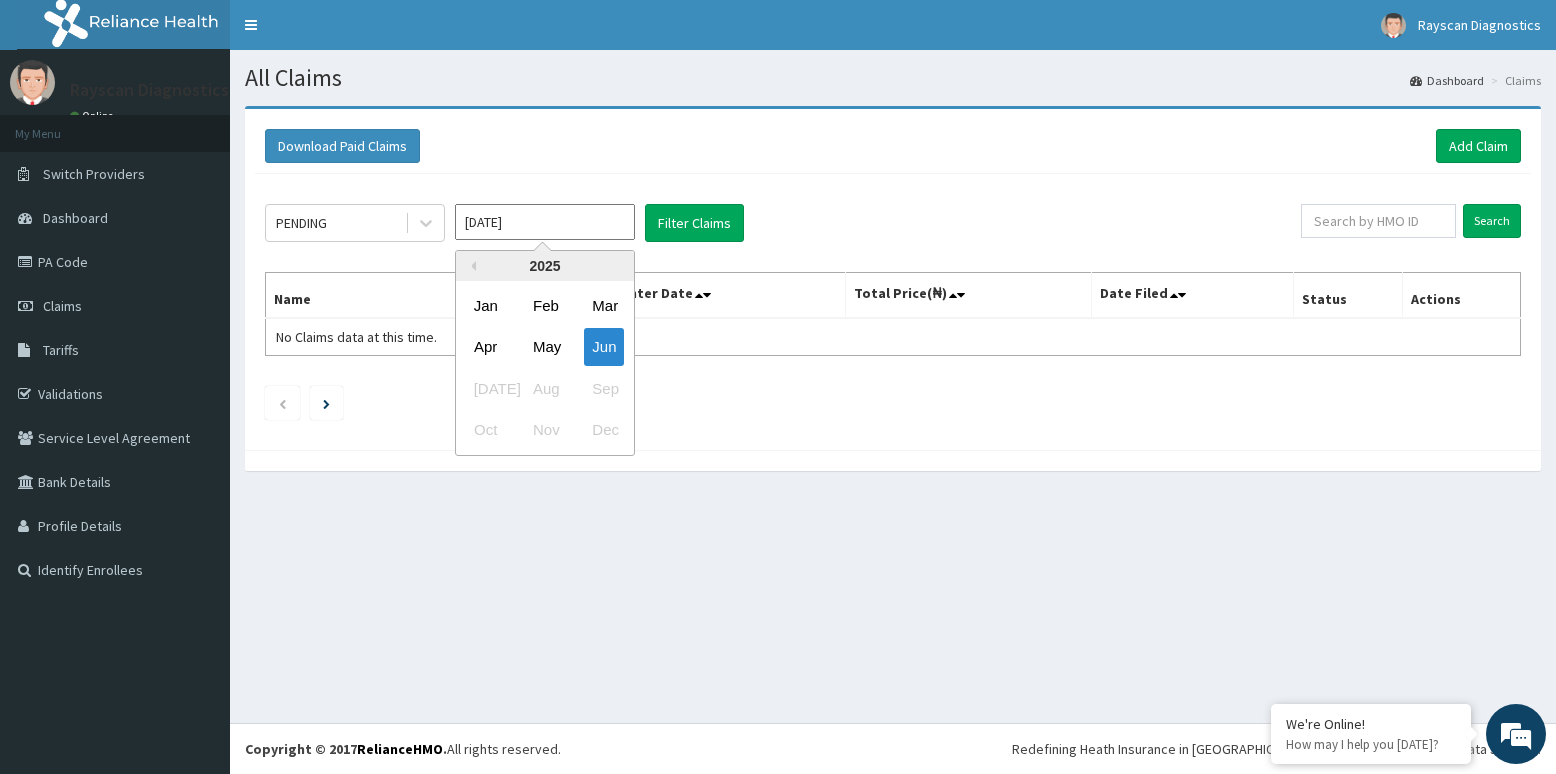 click on "[DATE]" at bounding box center [545, 222] 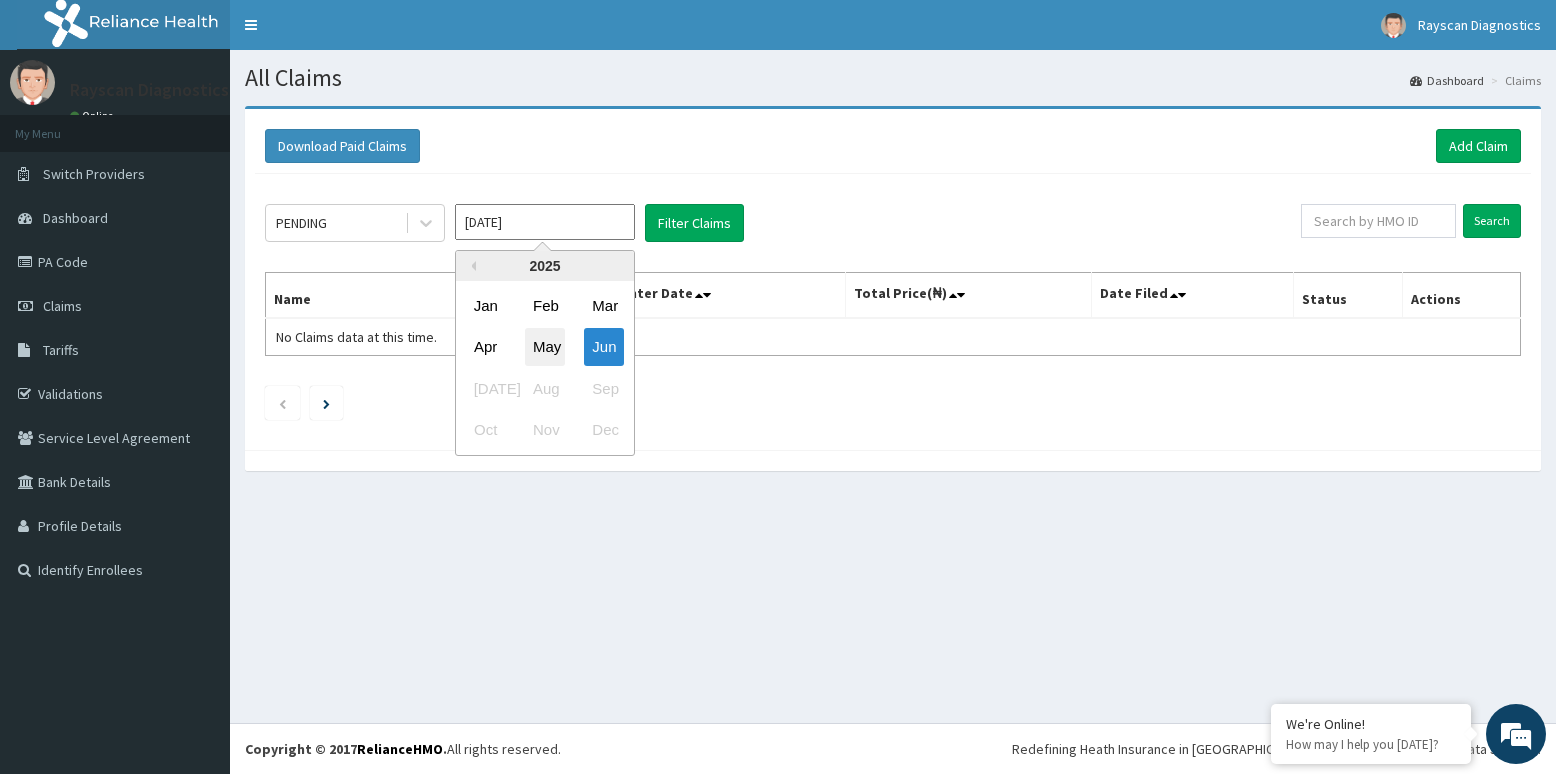 click on "May" at bounding box center [545, 347] 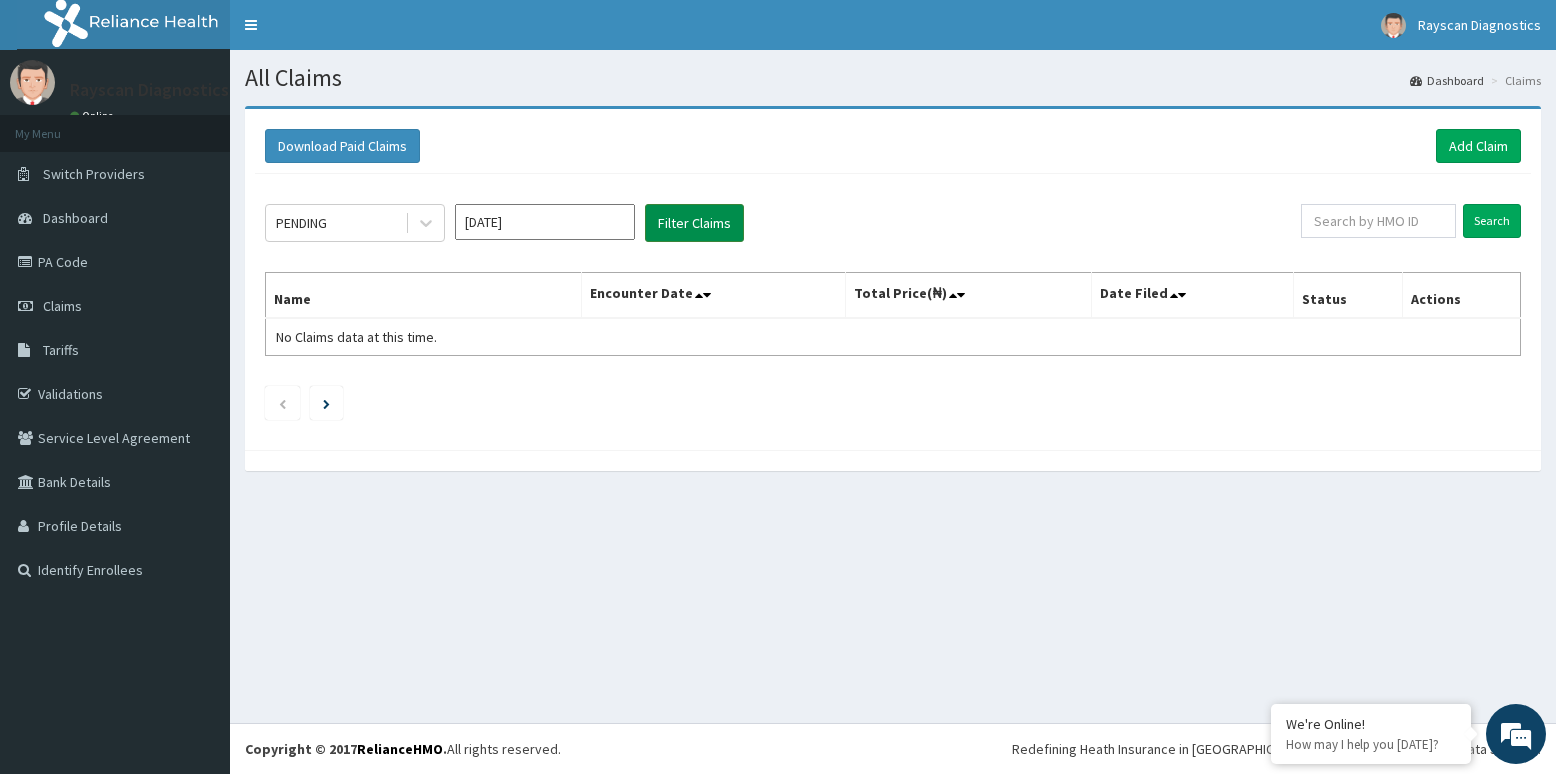 click on "Filter Claims" at bounding box center (694, 223) 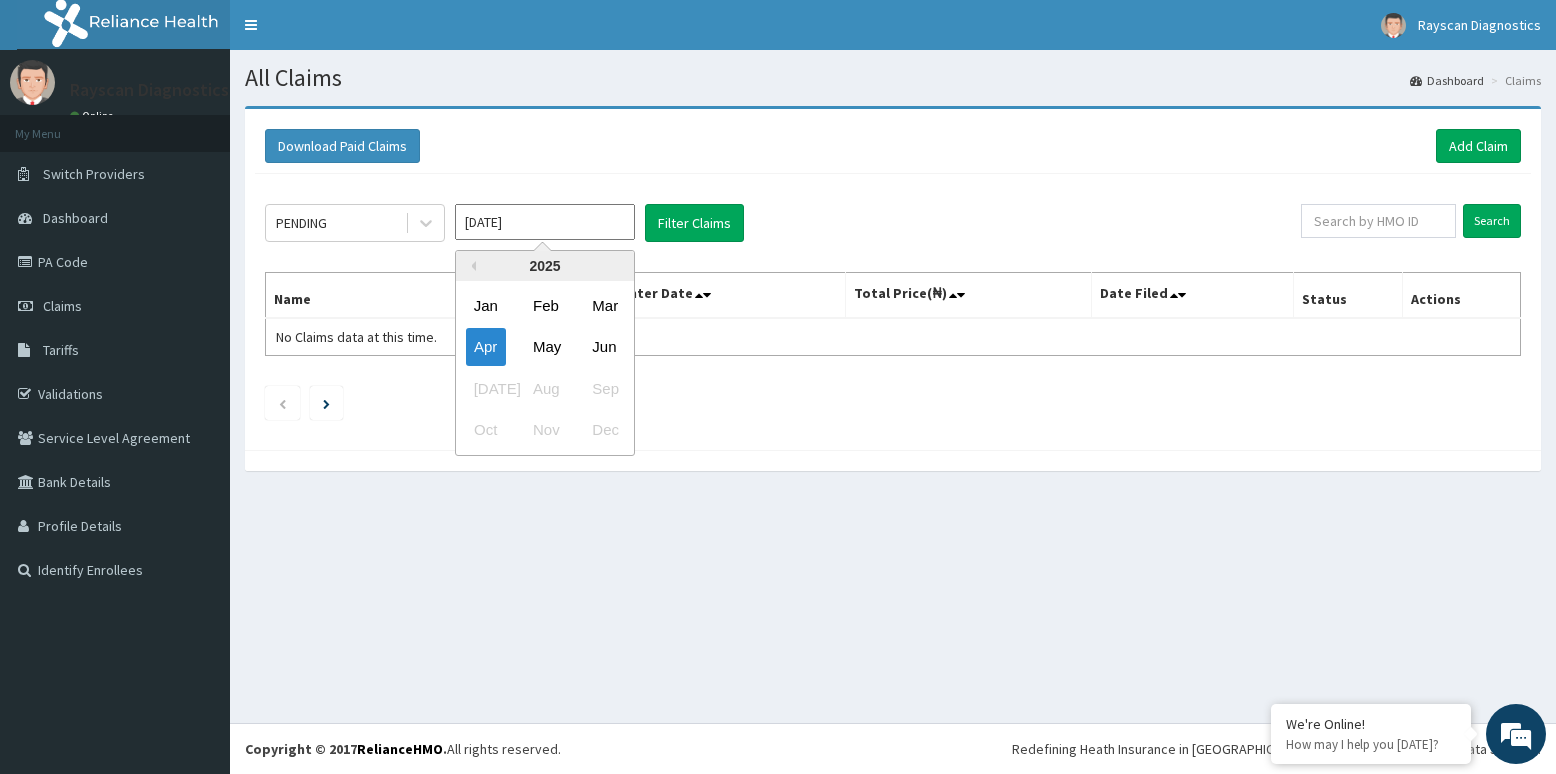 click on "[DATE]" at bounding box center (545, 222) 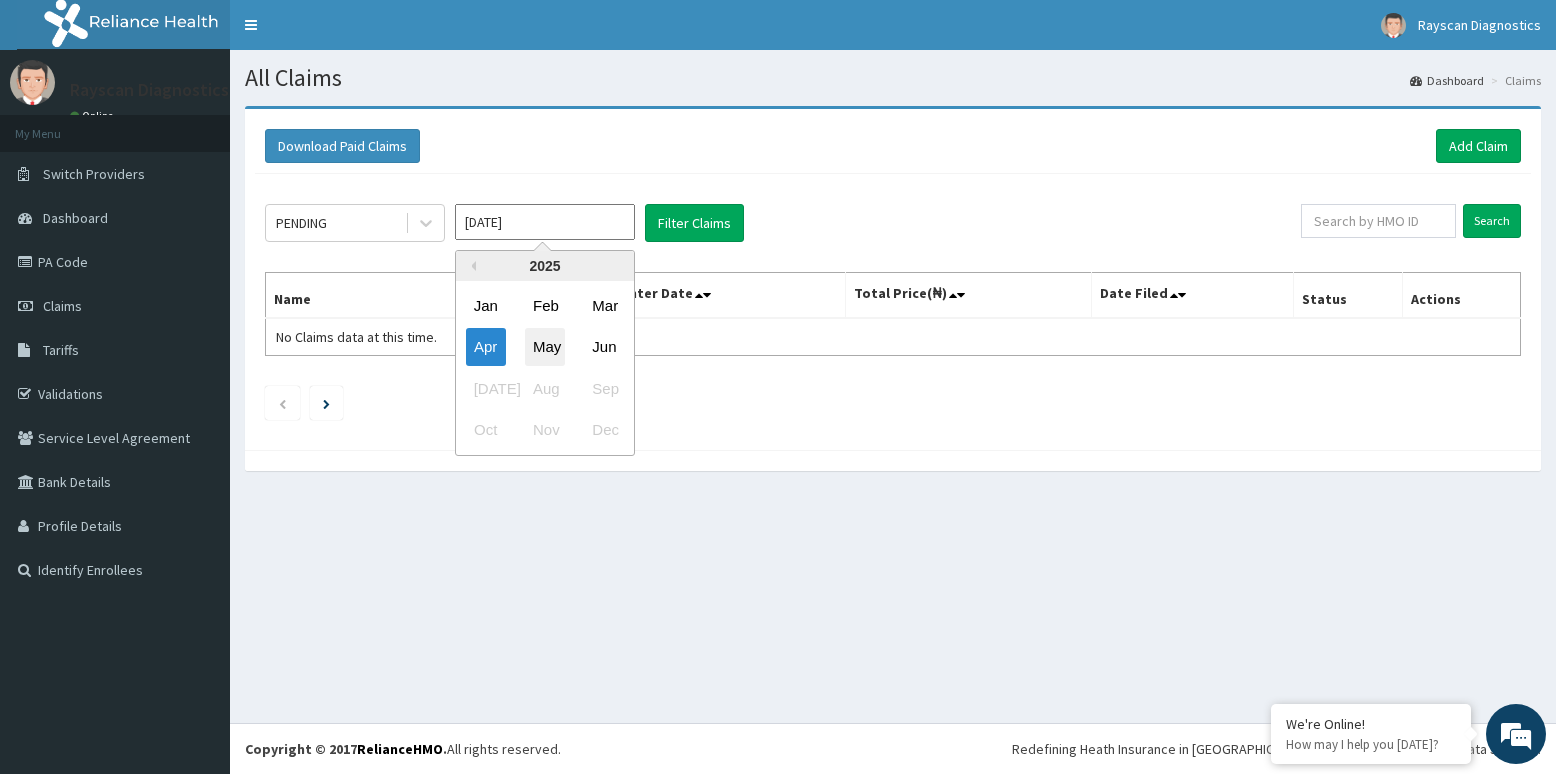 click on "May" at bounding box center [545, 347] 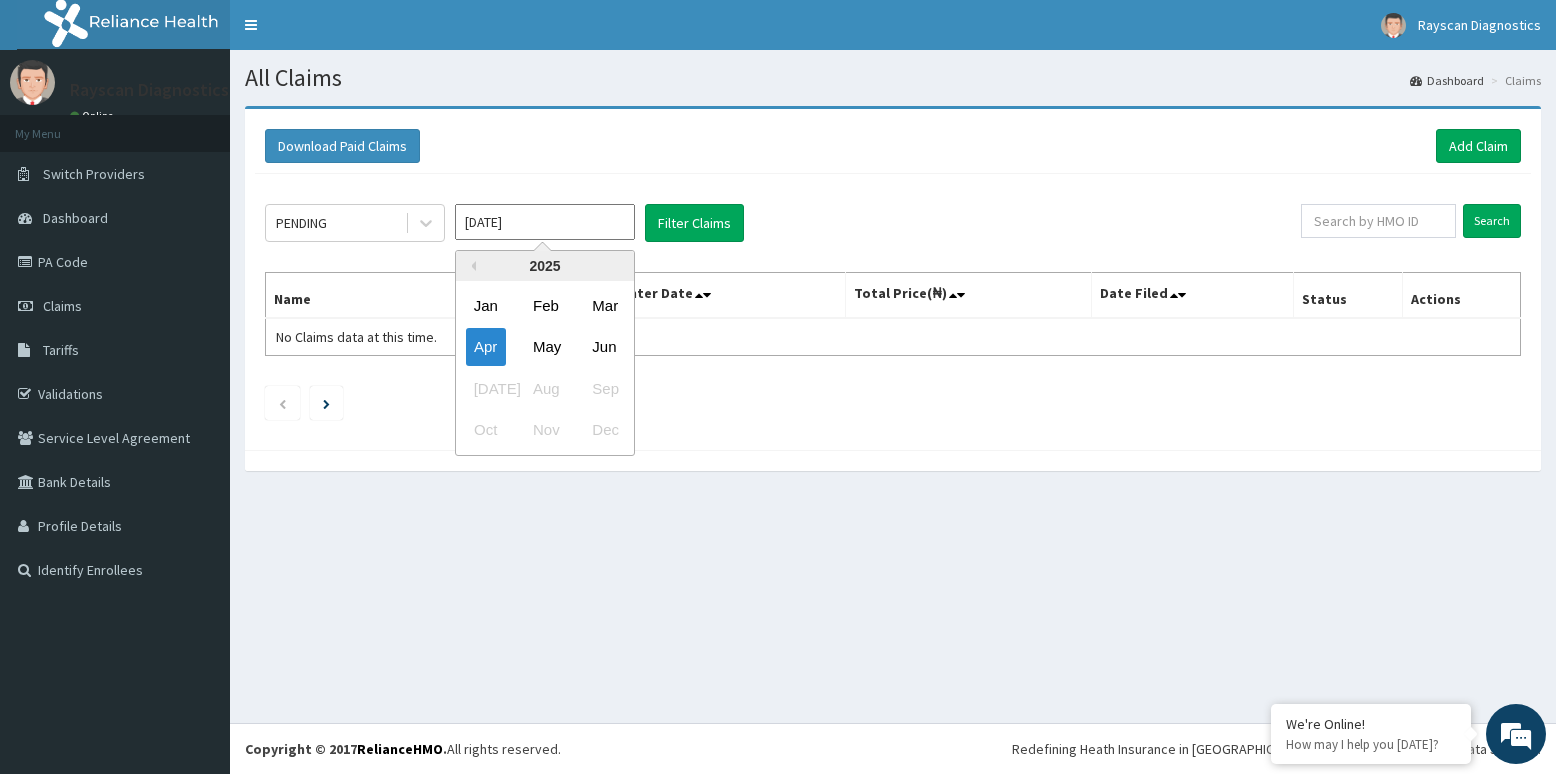 click on "[DATE]" at bounding box center [545, 222] 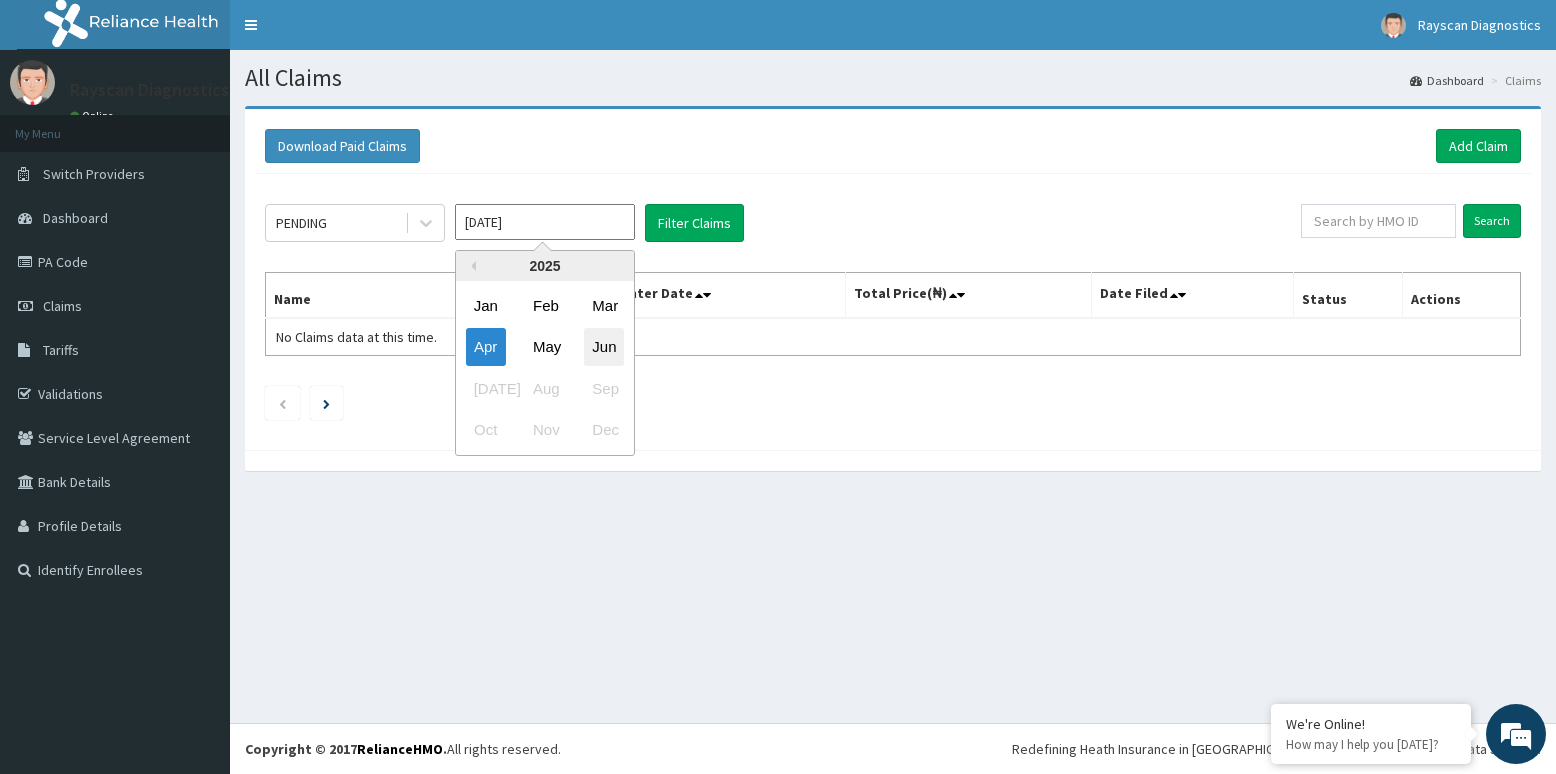 click on "Jun" at bounding box center [604, 347] 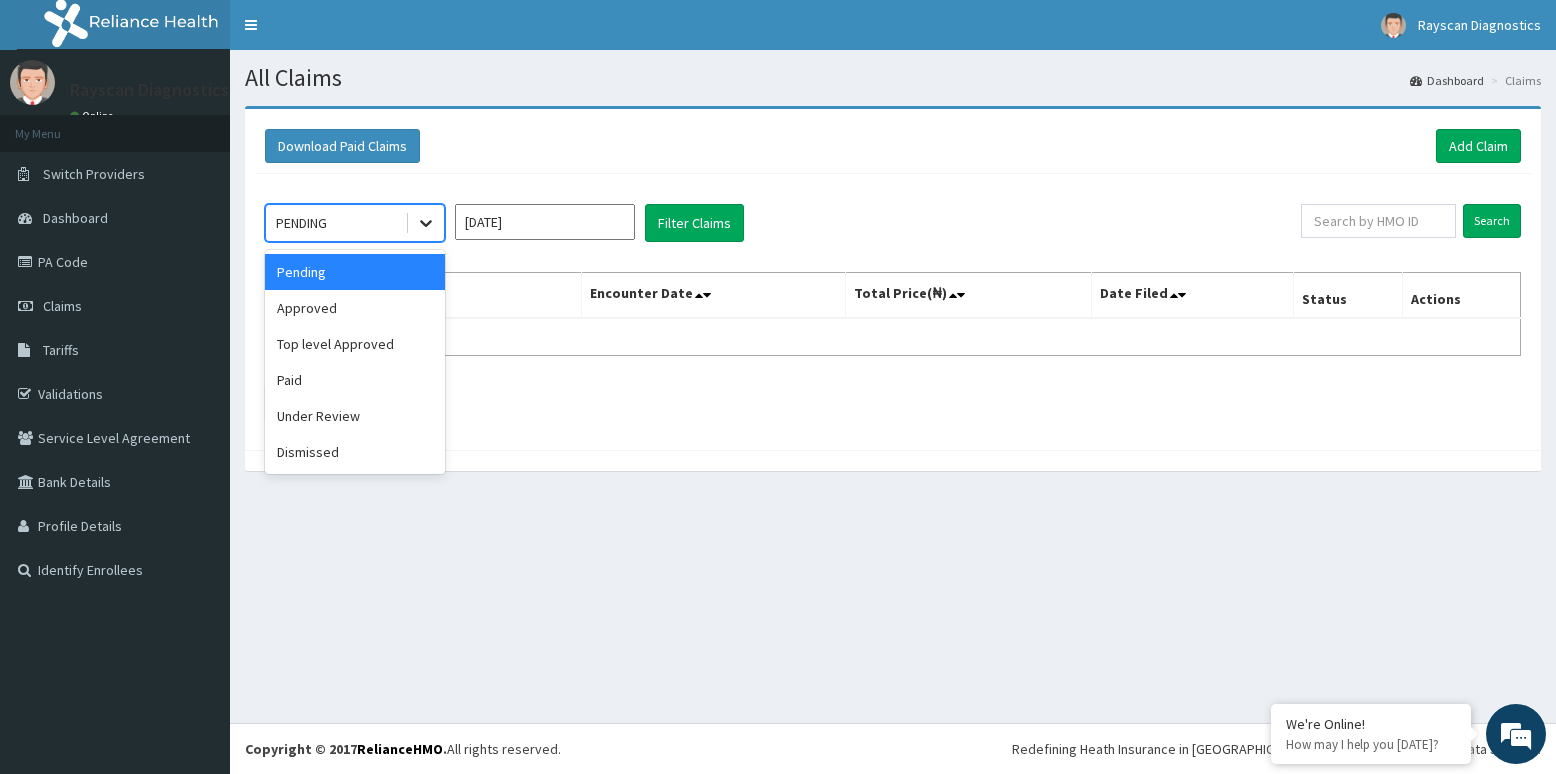 click 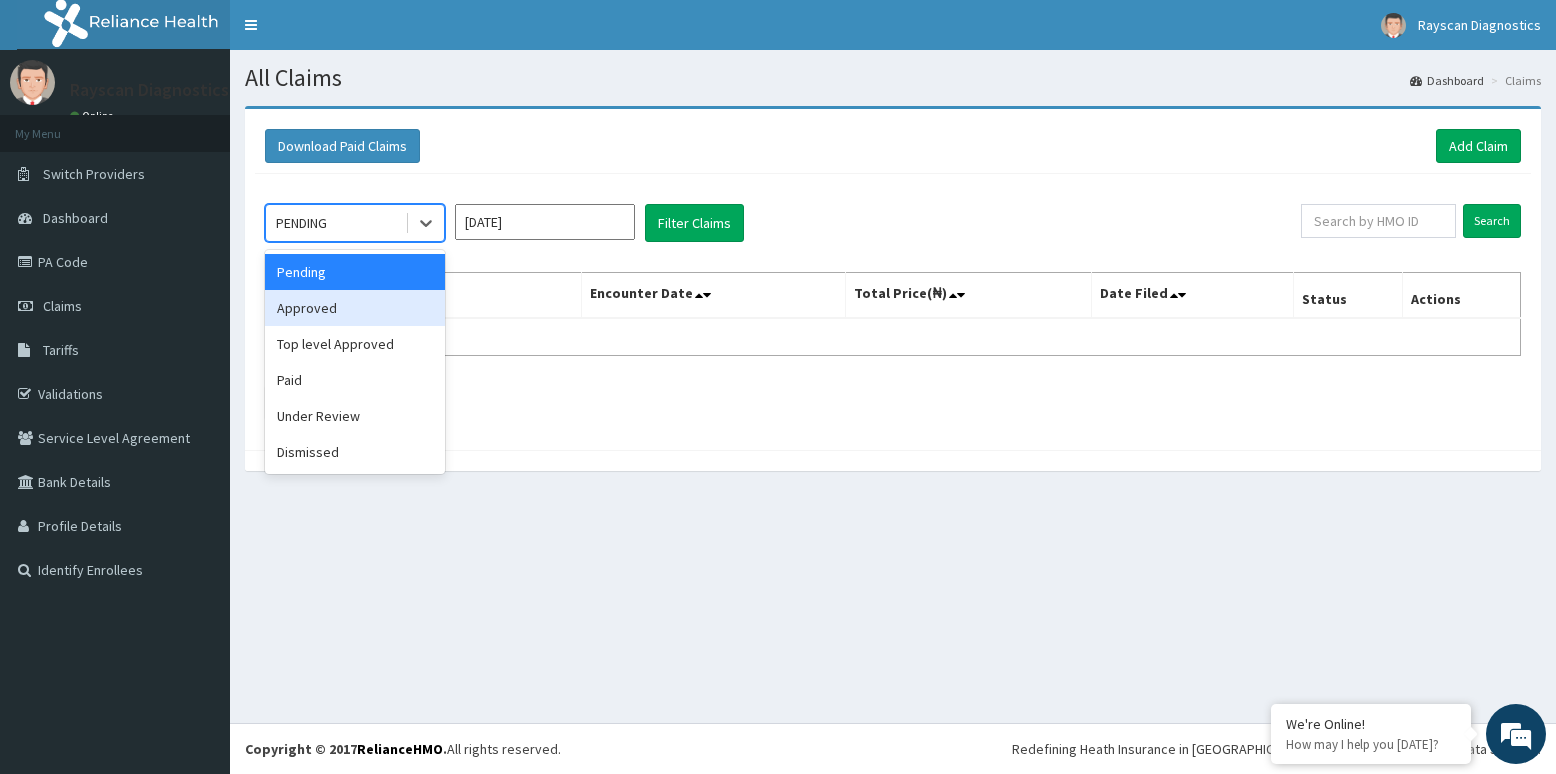 click on "Approved" at bounding box center [355, 308] 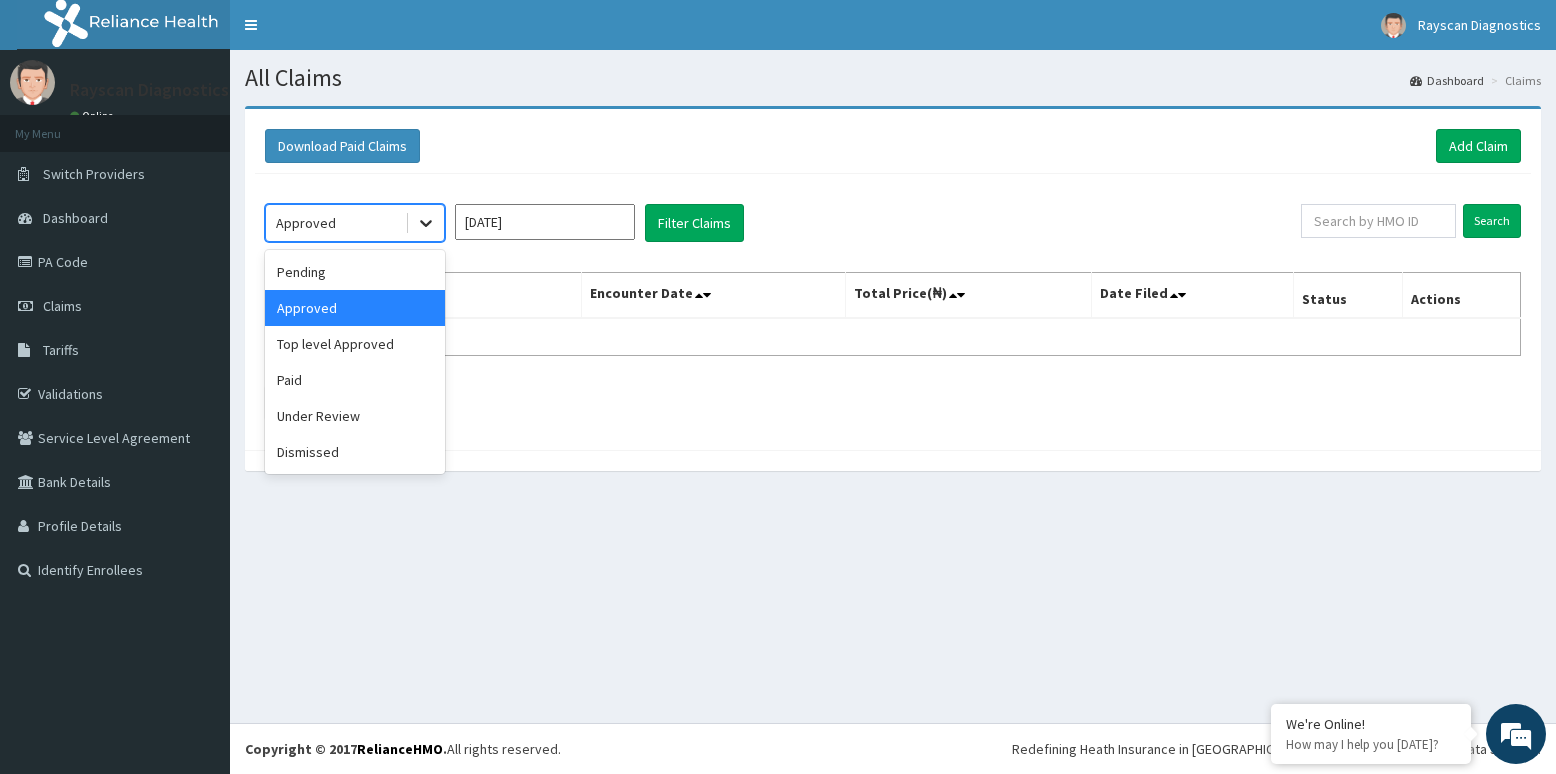 click 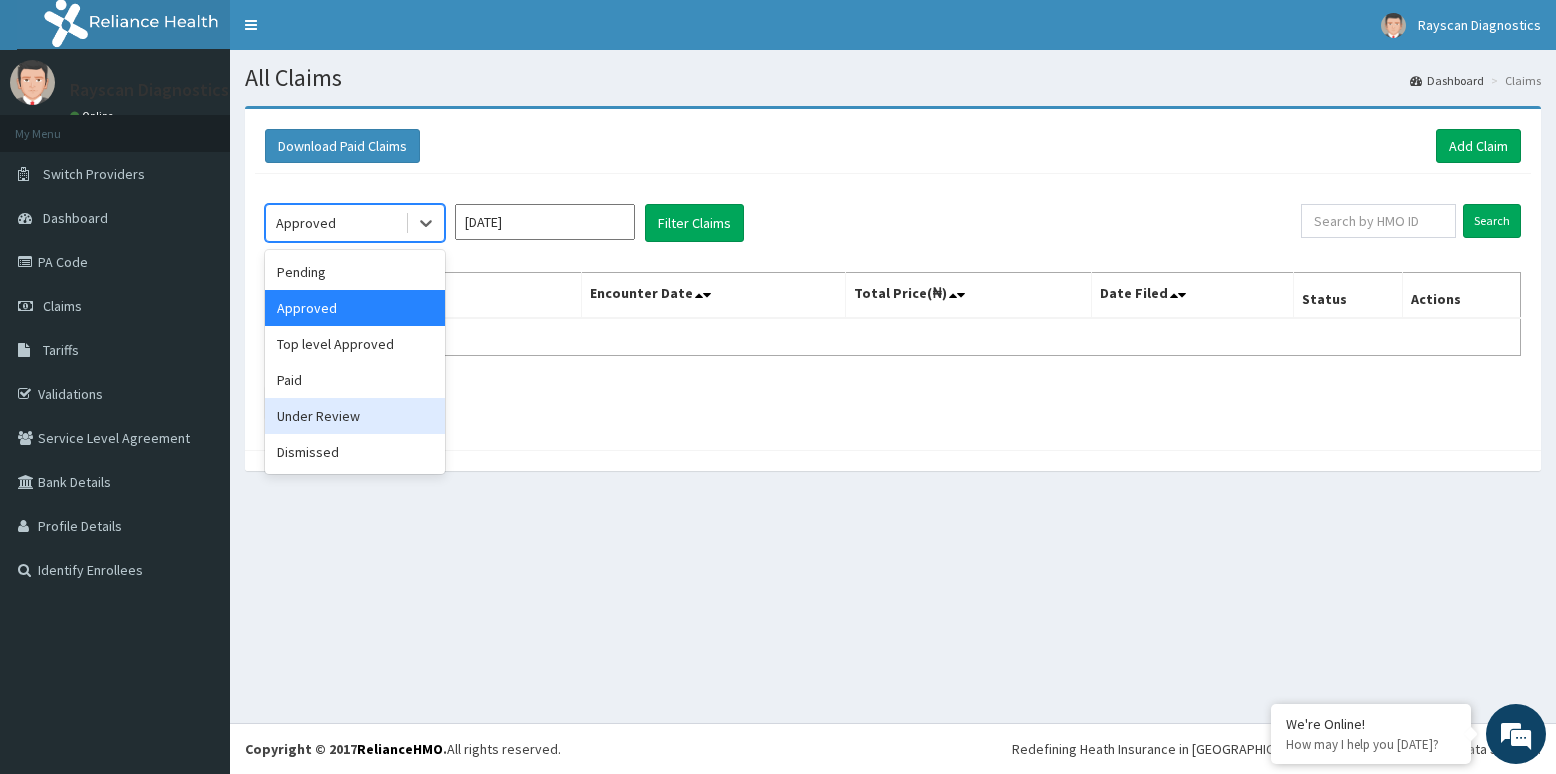click on "Under Review" at bounding box center (355, 416) 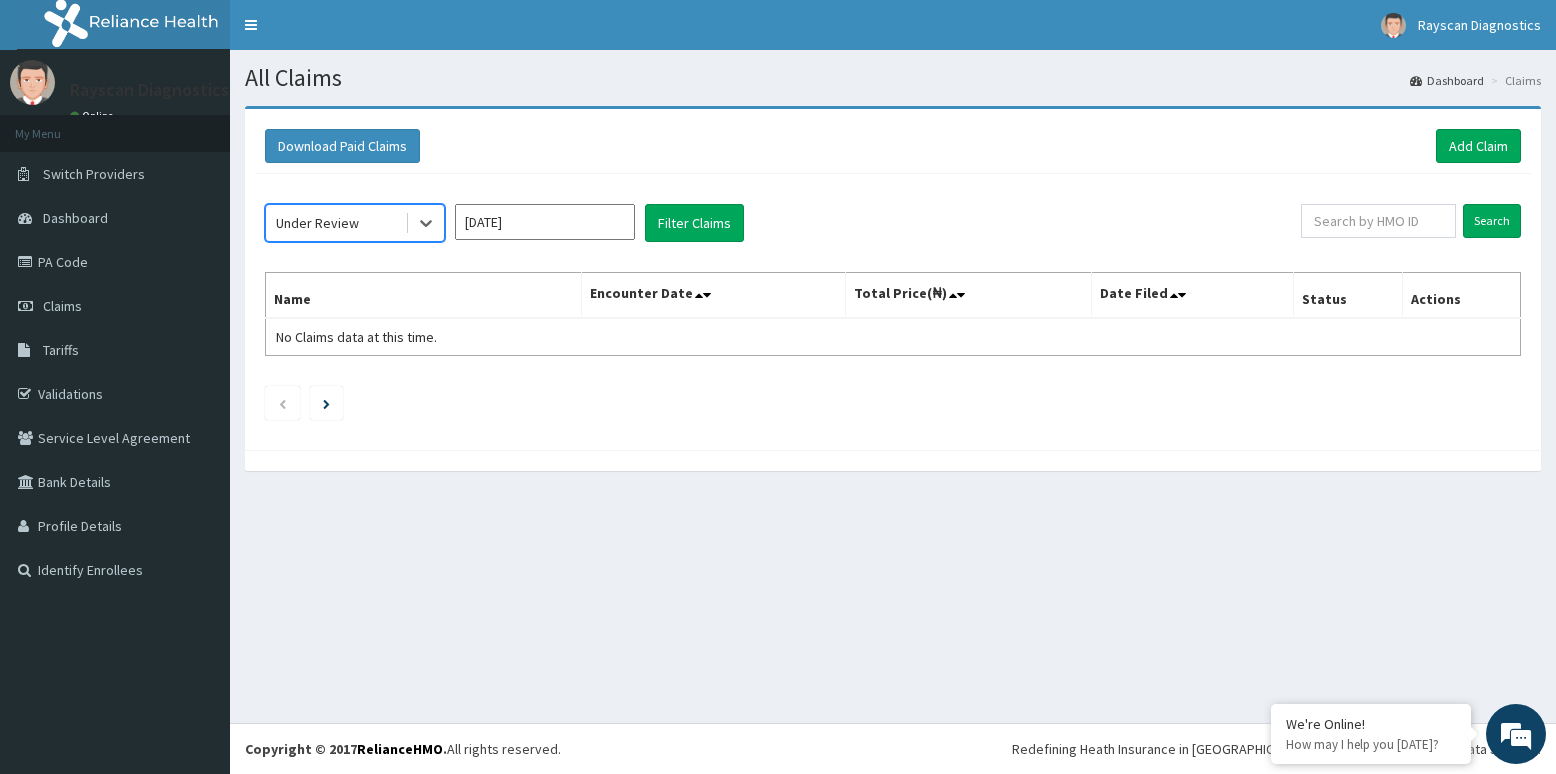 click on "[DATE]" at bounding box center (545, 222) 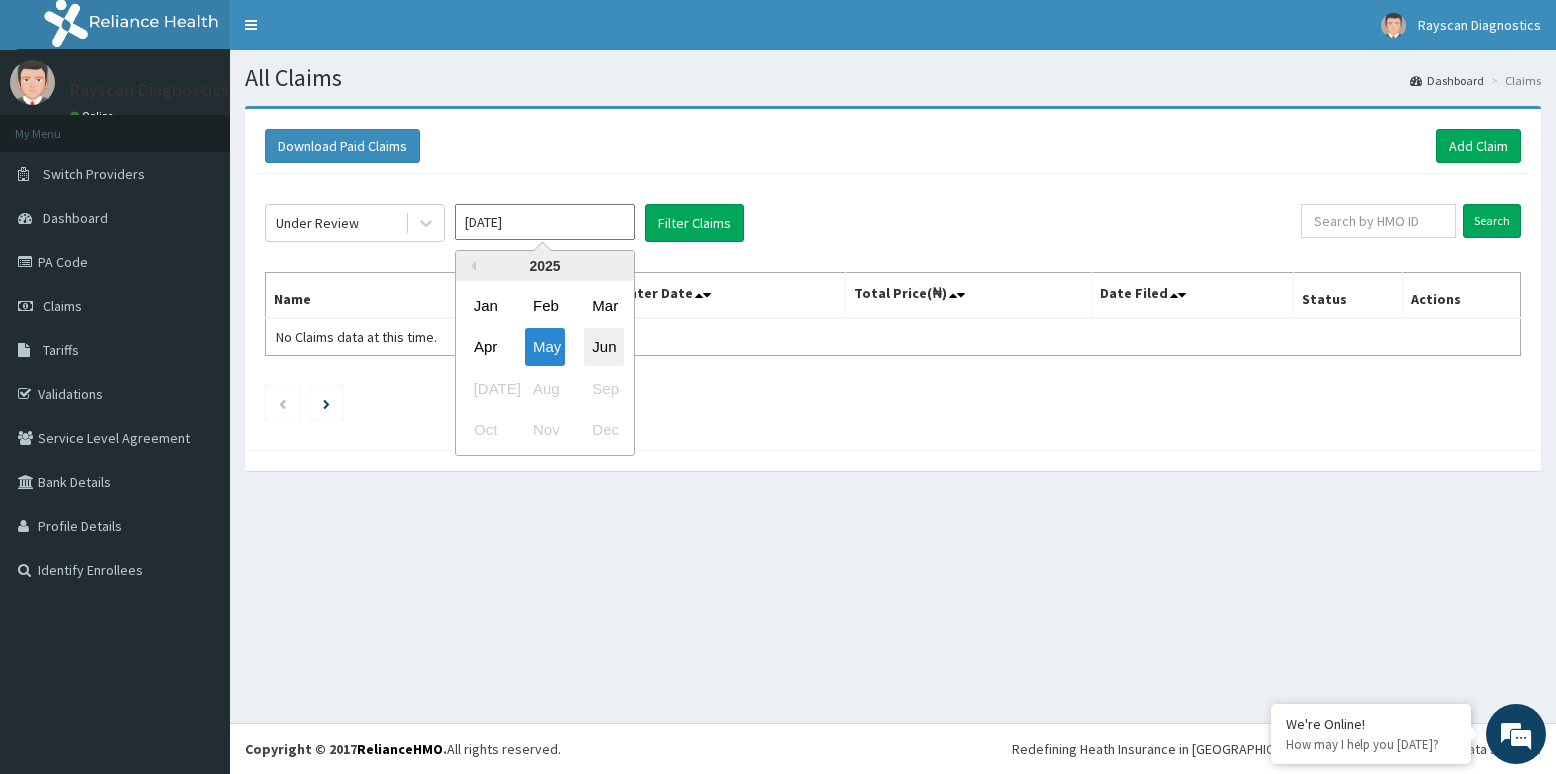 click on "Jun" at bounding box center [604, 347] 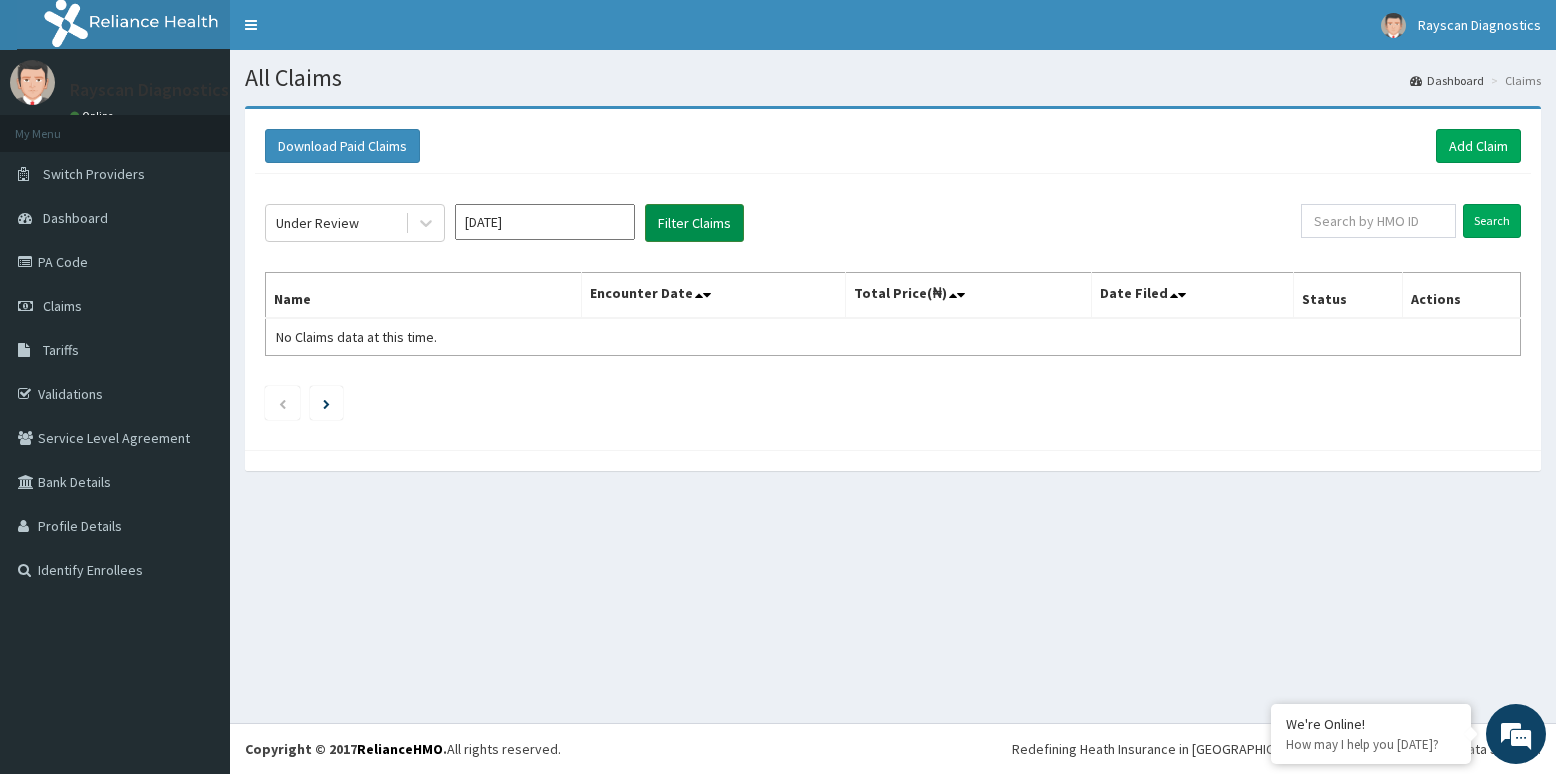 click on "Filter Claims" at bounding box center (694, 223) 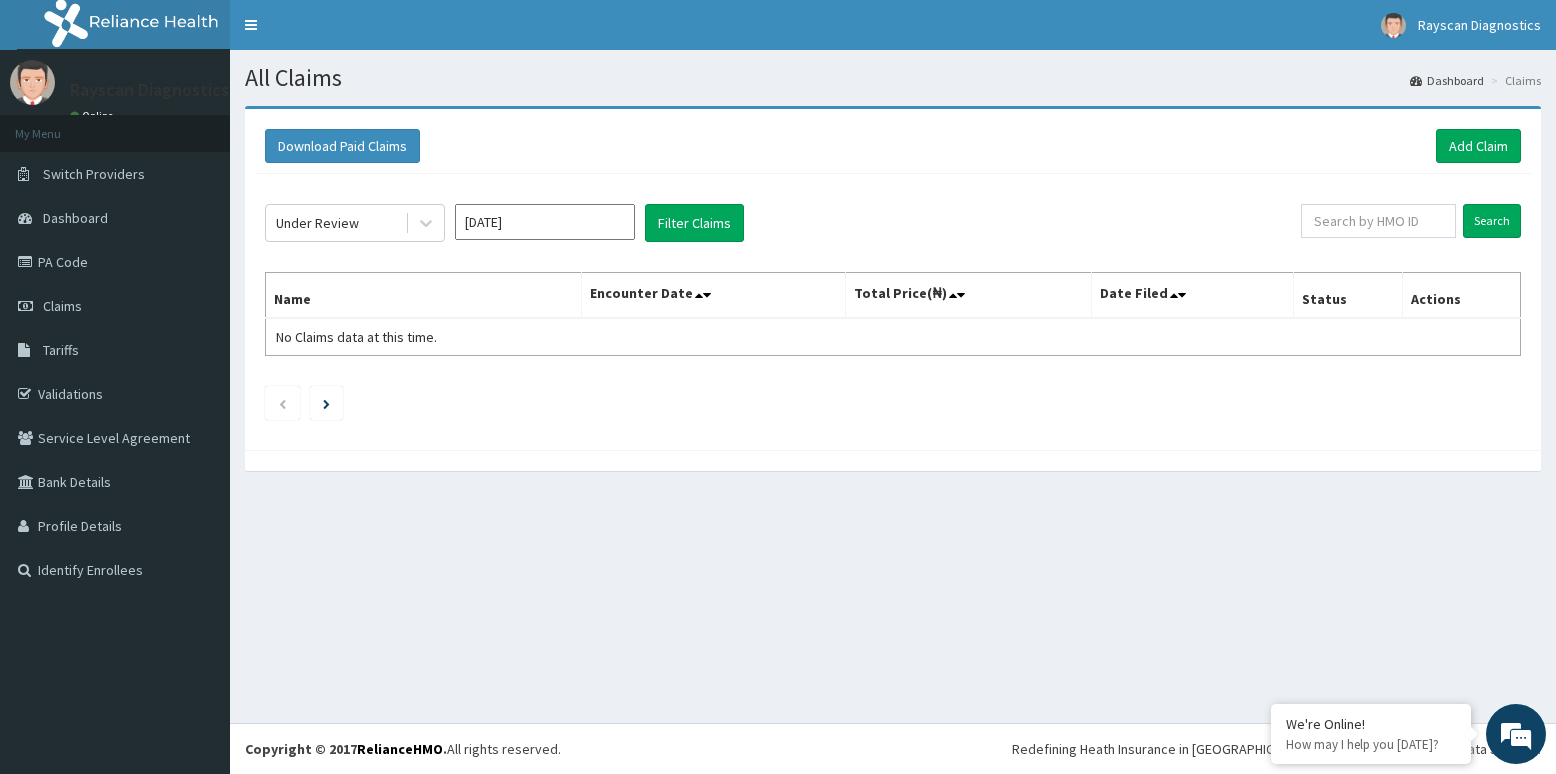 click on "[DATE]" at bounding box center [545, 222] 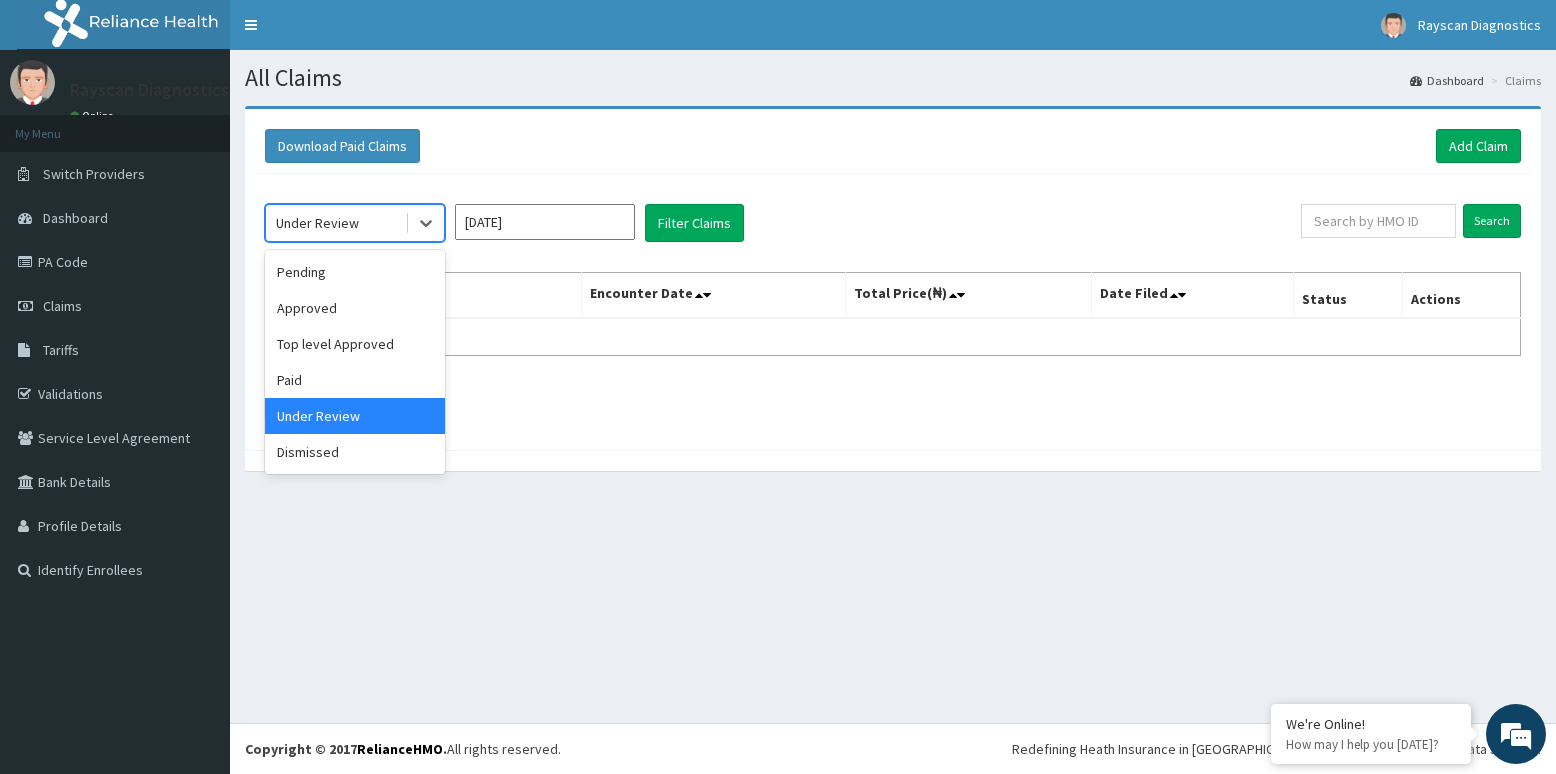 click on "Under Review" at bounding box center [335, 223] 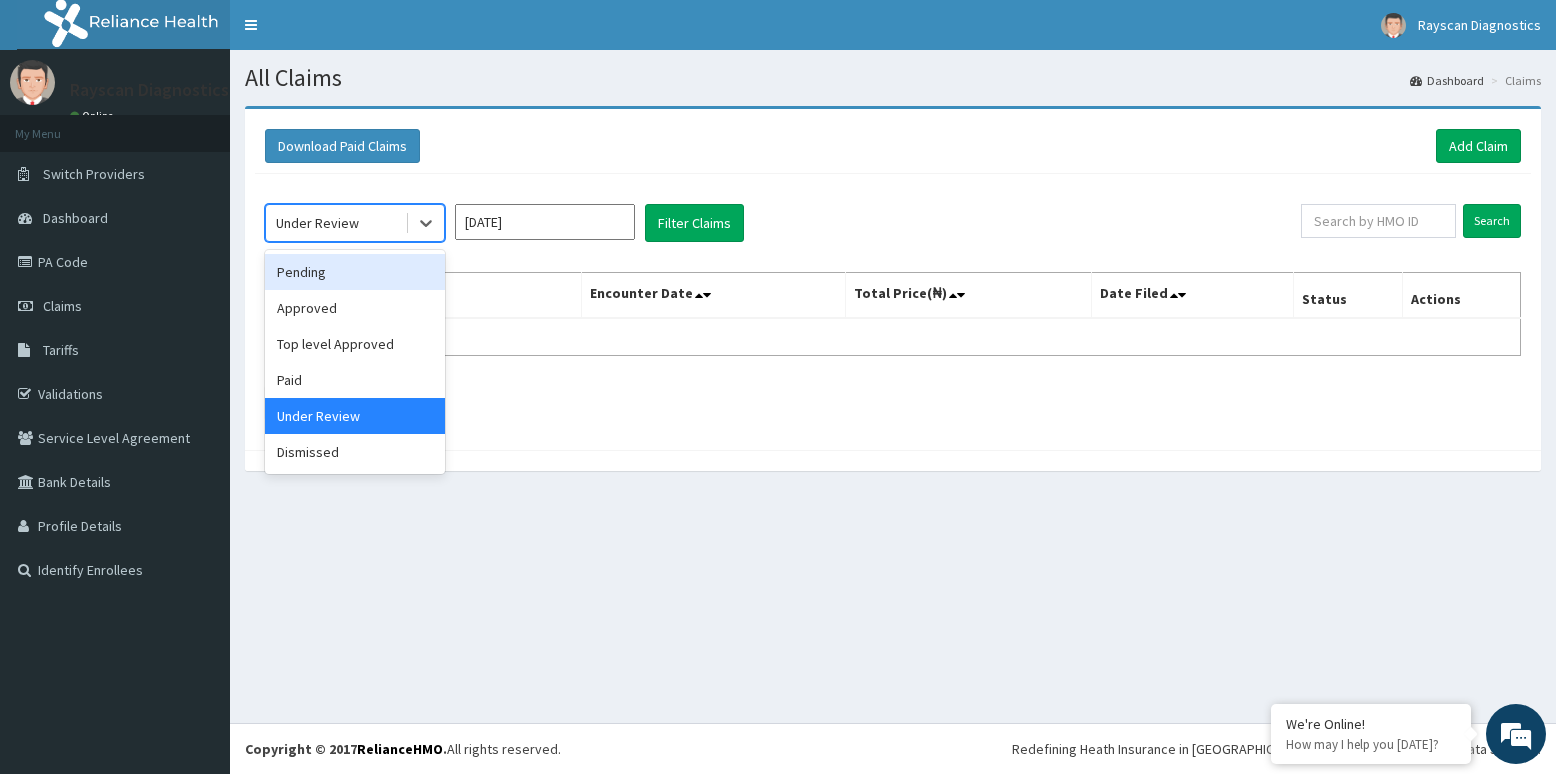 click on "Pending" at bounding box center [355, 272] 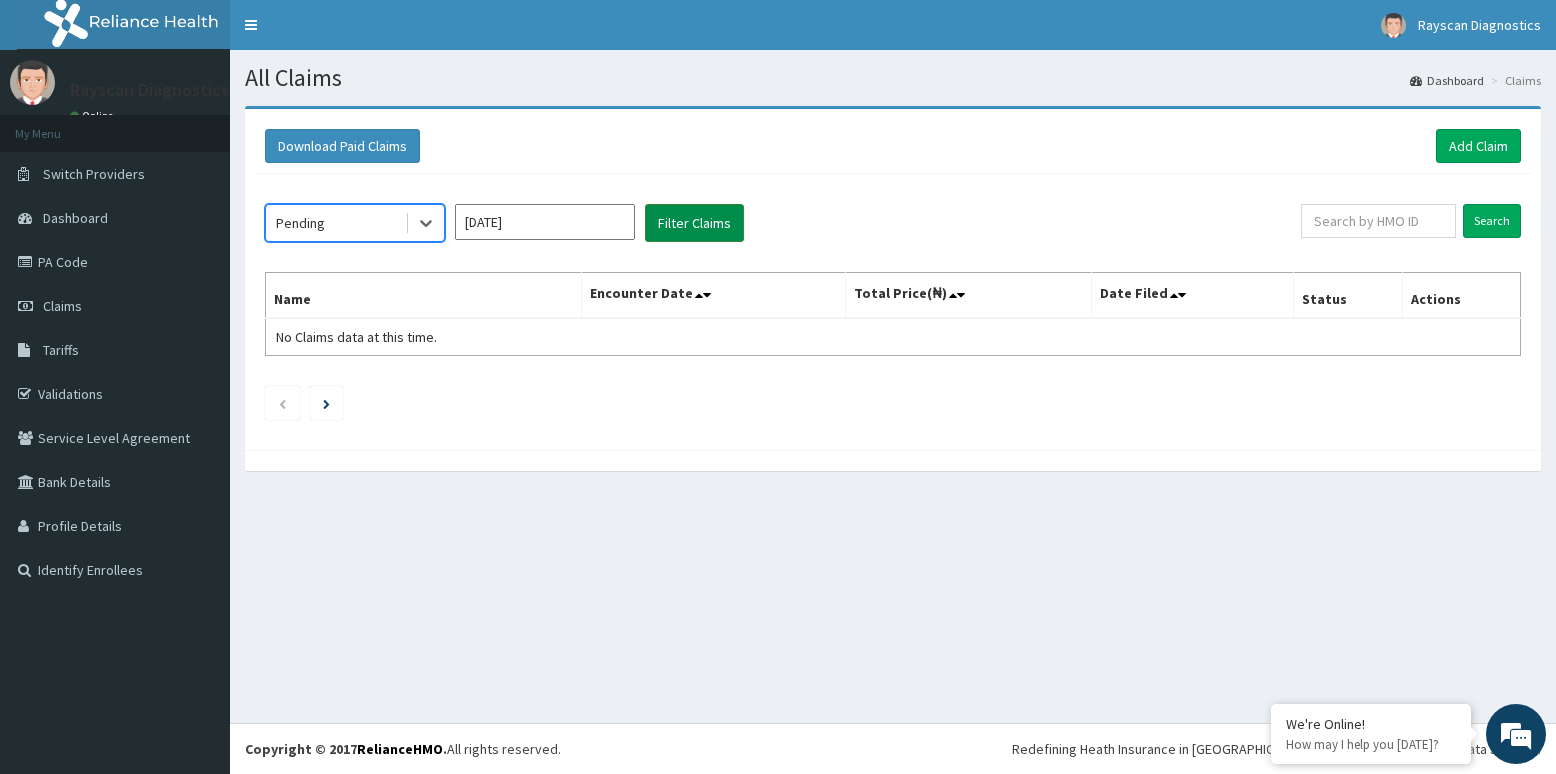 click on "Filter Claims" at bounding box center [694, 223] 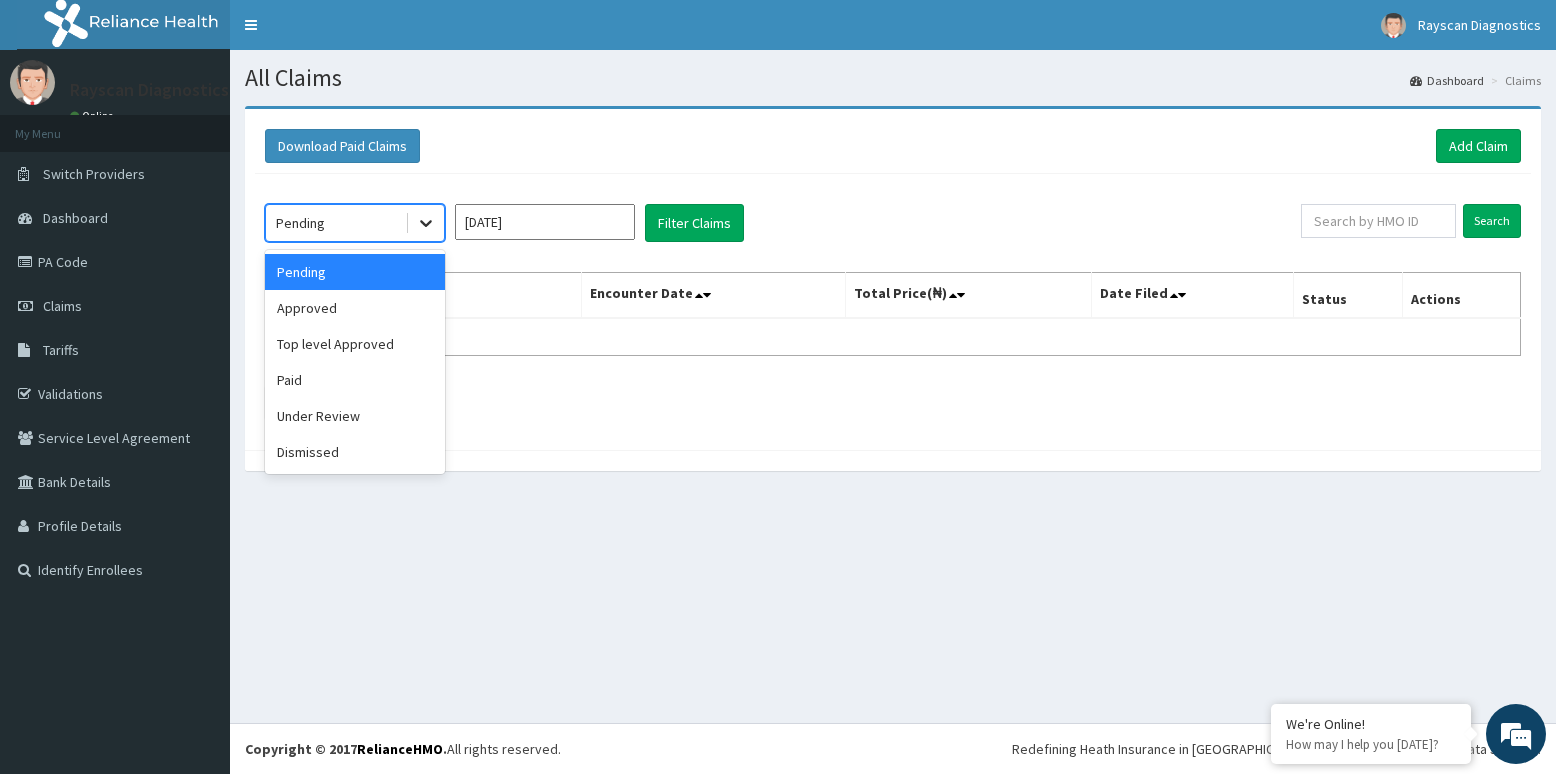 click 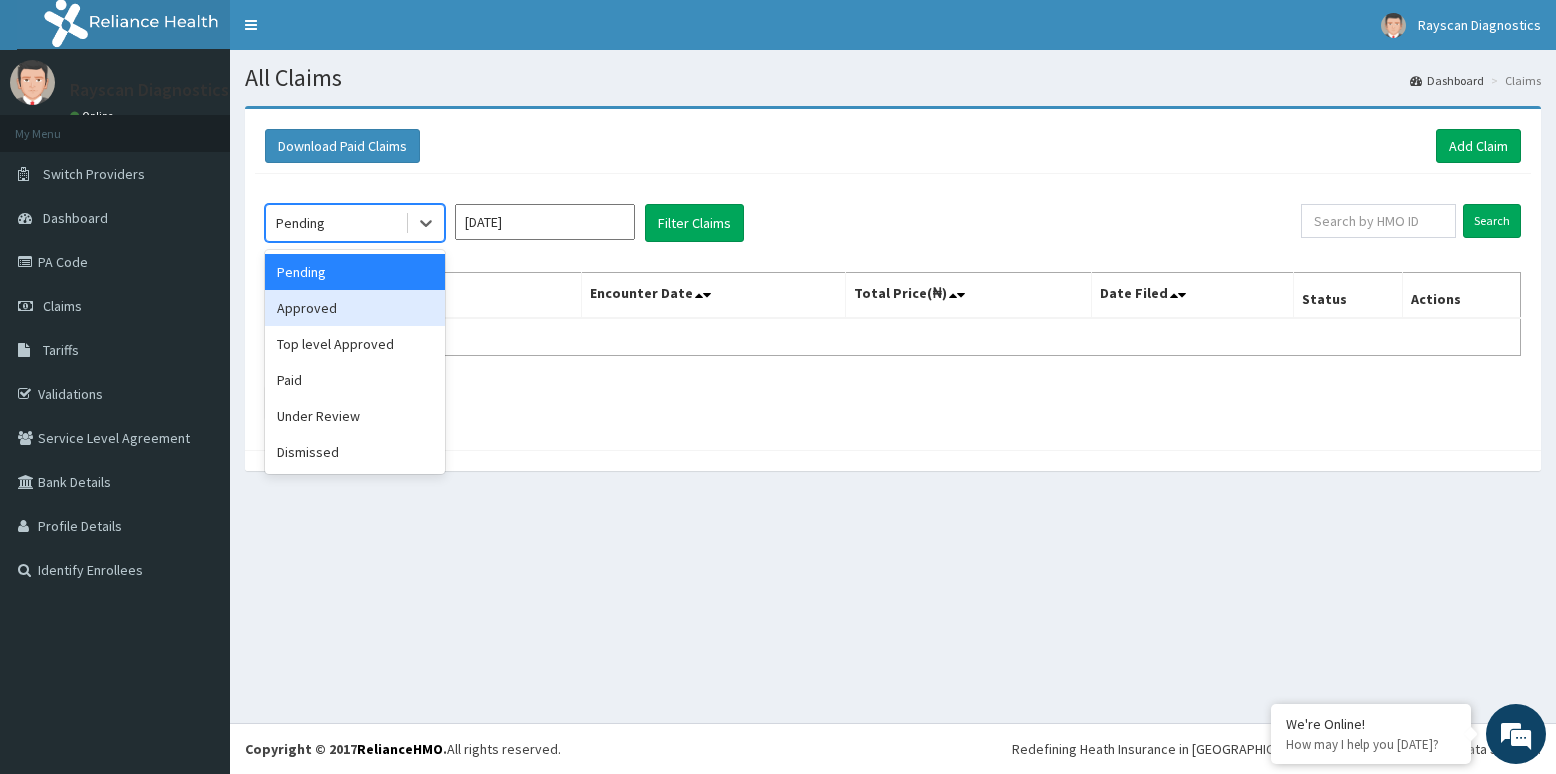 click on "Approved" at bounding box center [355, 308] 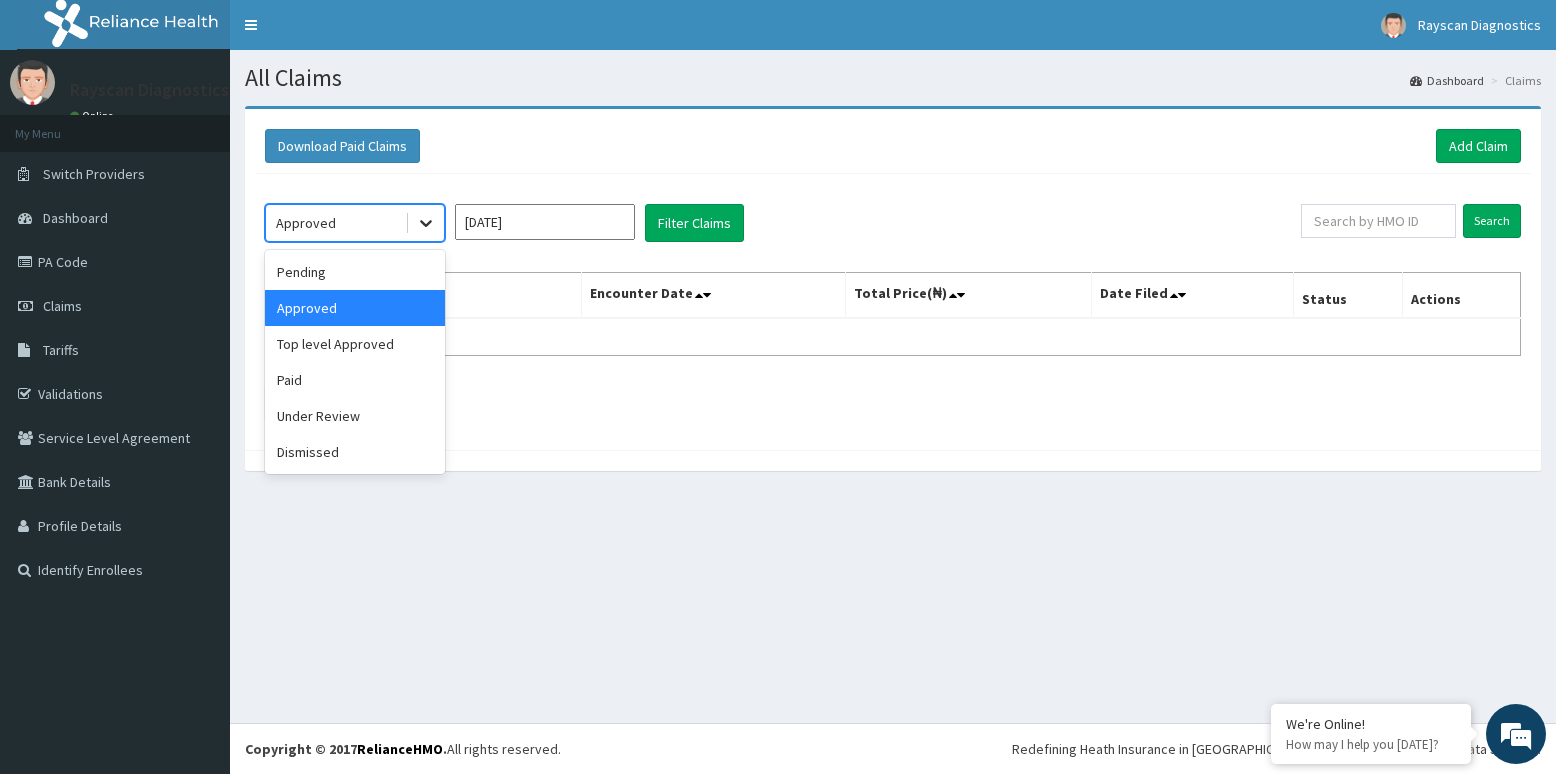 click 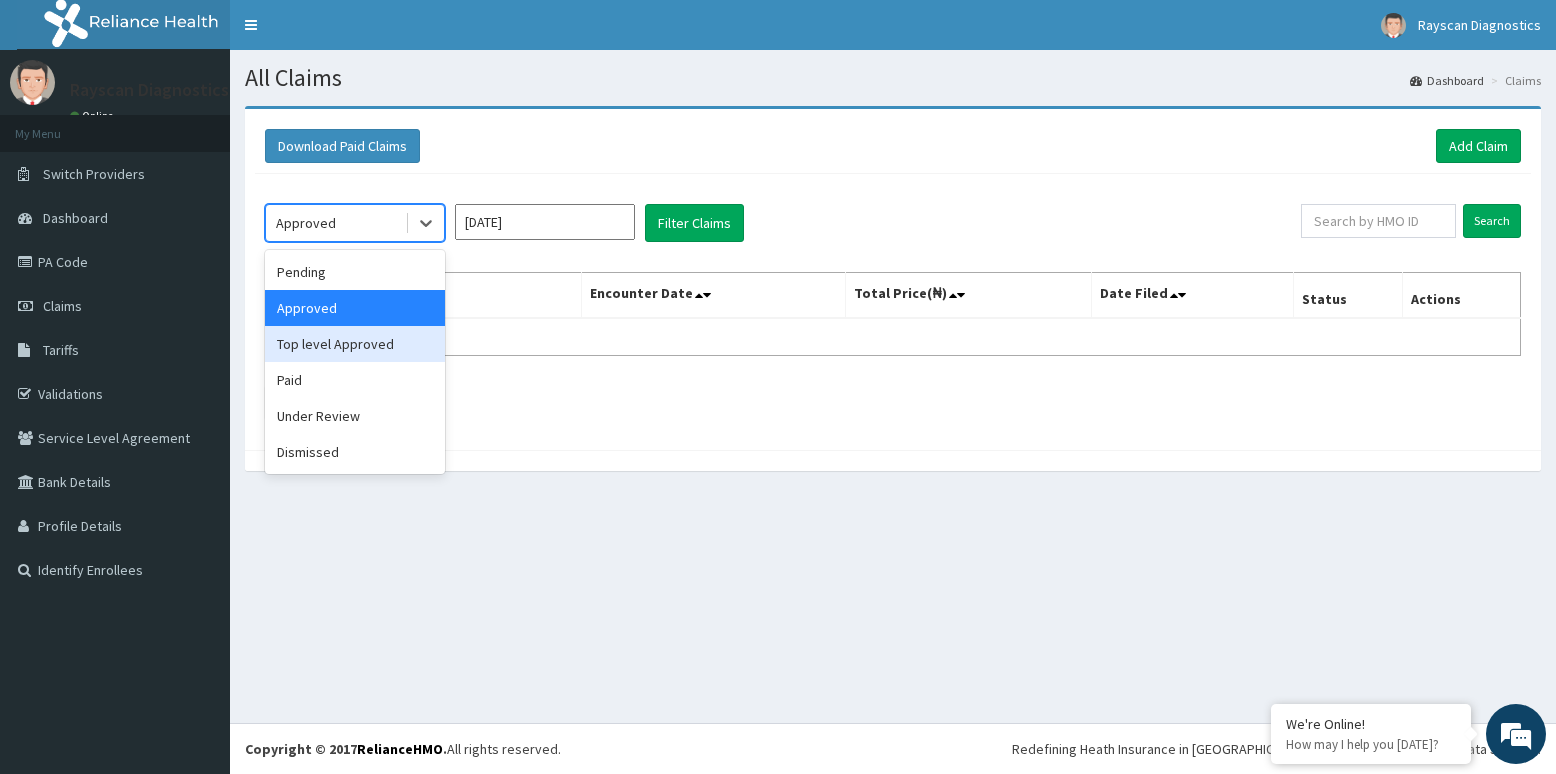 click on "Top level Approved" at bounding box center [355, 344] 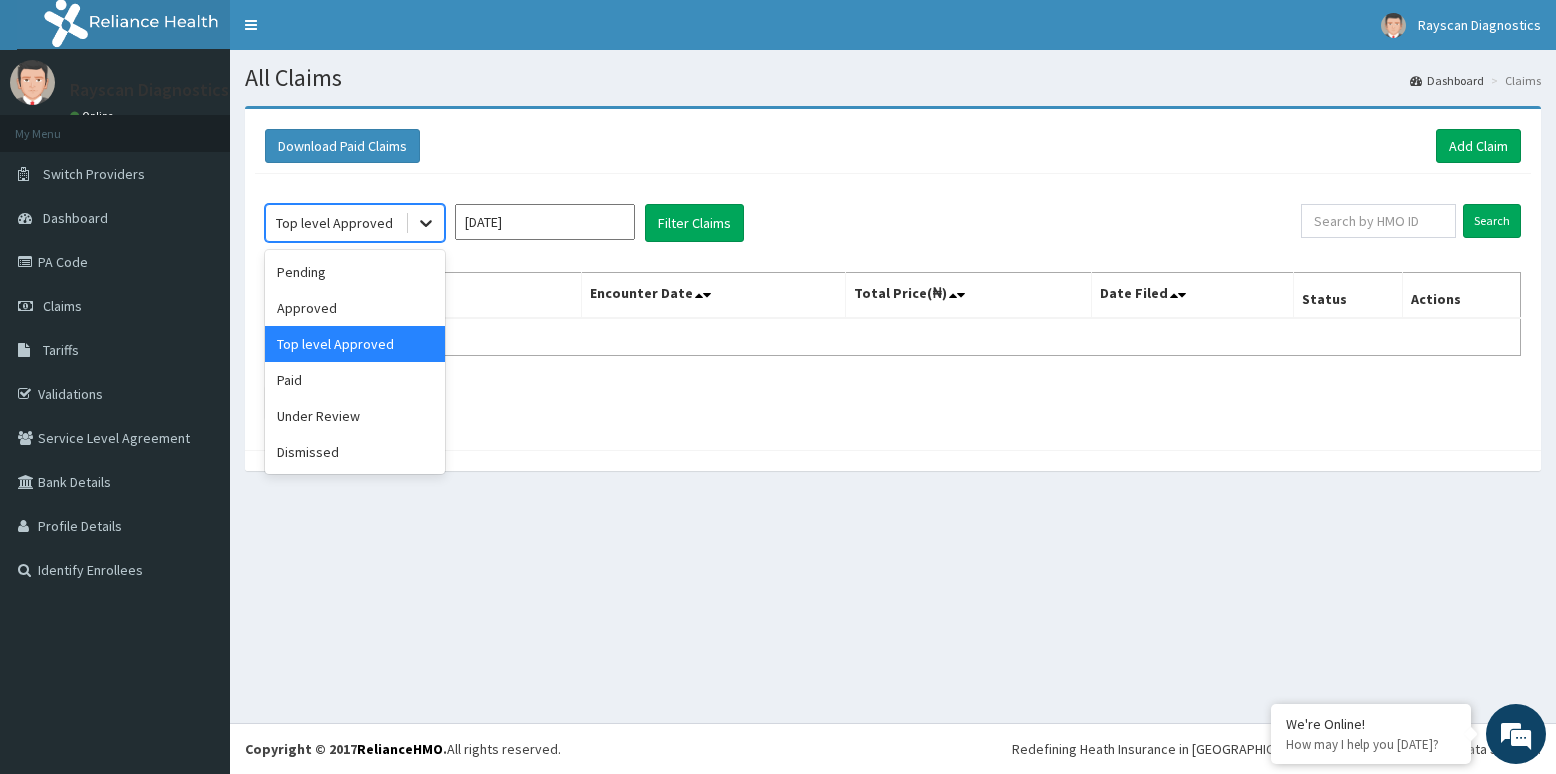 click 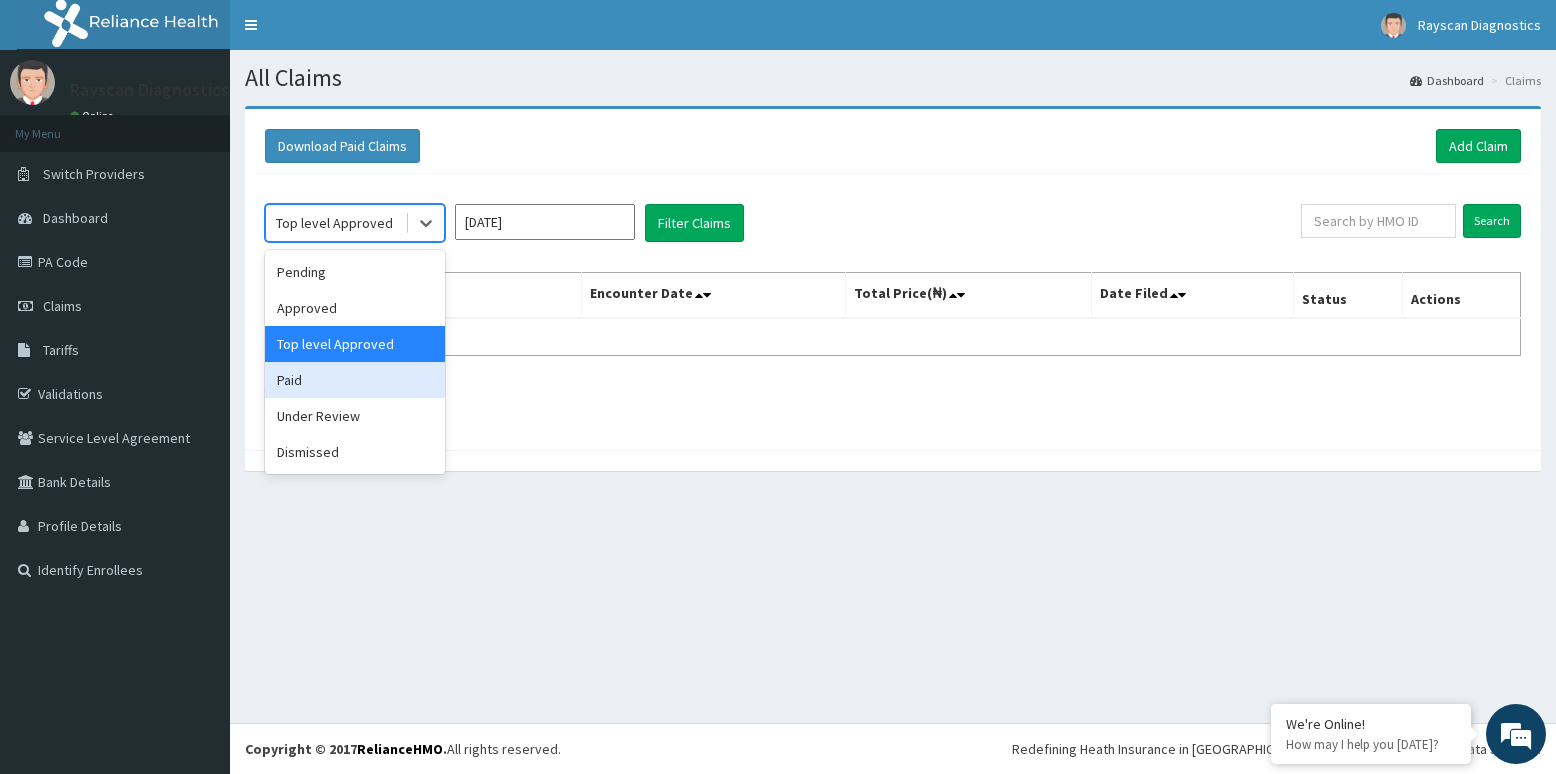 click on "Paid" at bounding box center [355, 380] 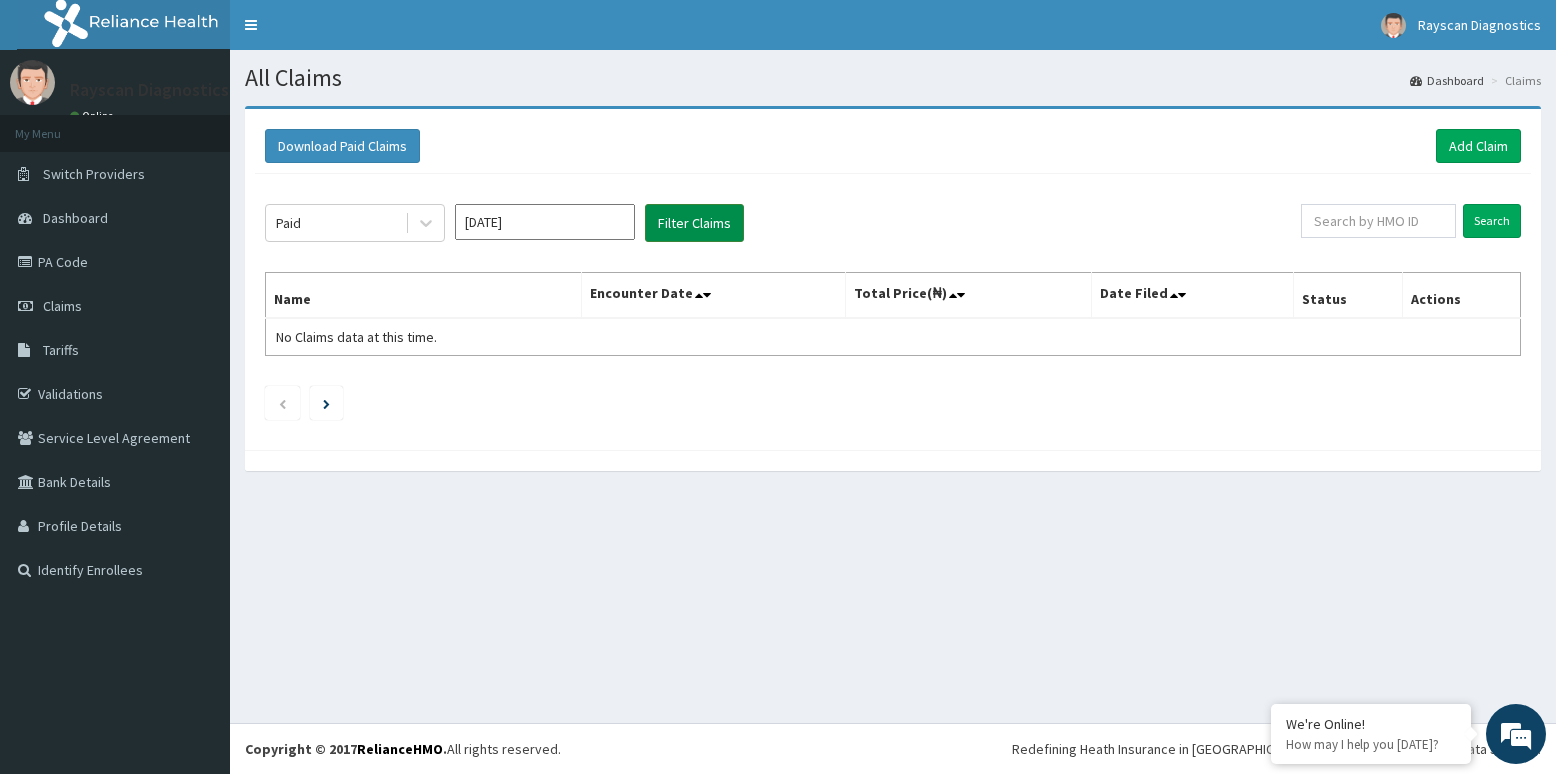click on "Filter Claims" at bounding box center [694, 223] 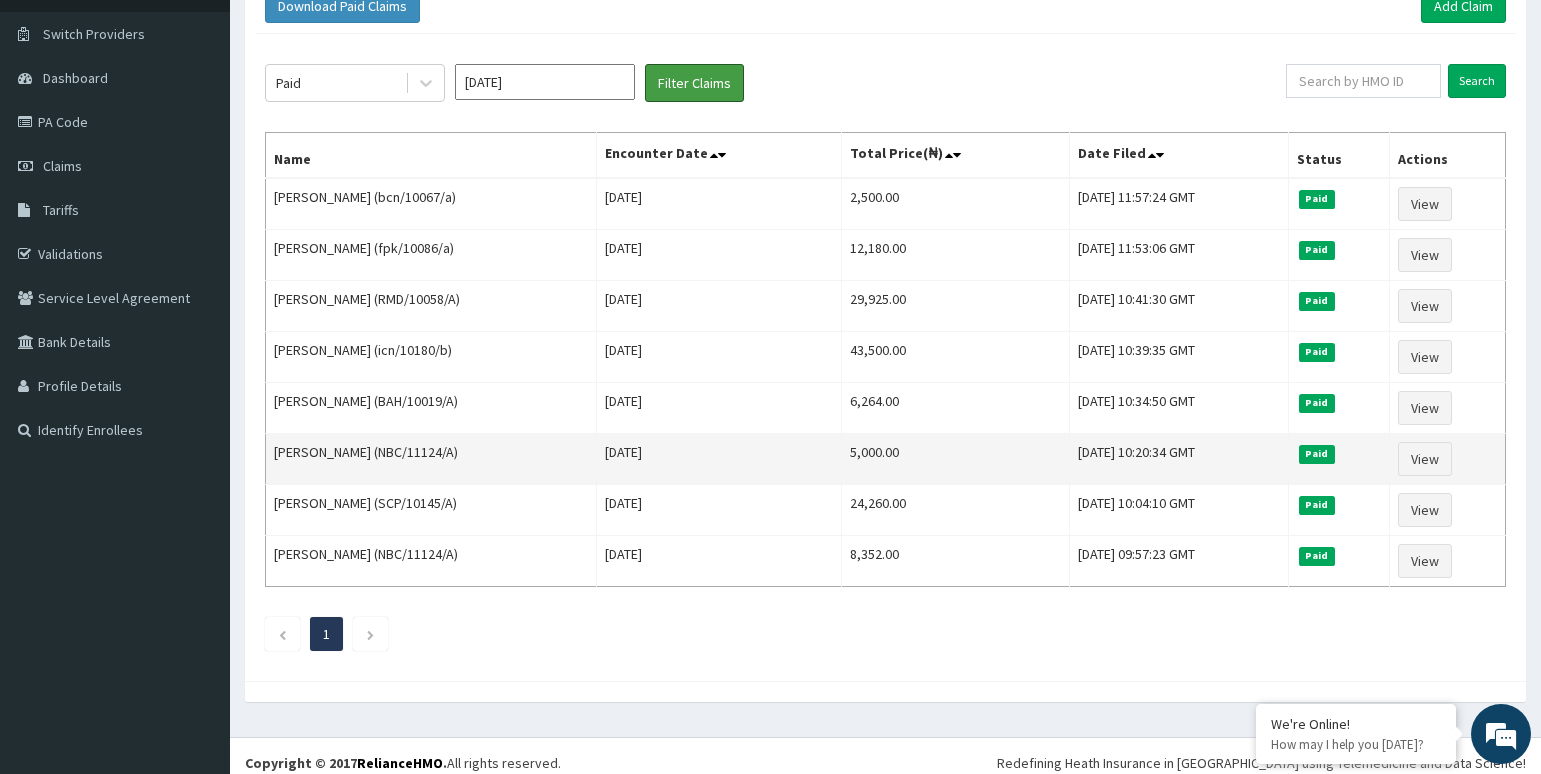 scroll, scrollTop: 154, scrollLeft: 0, axis: vertical 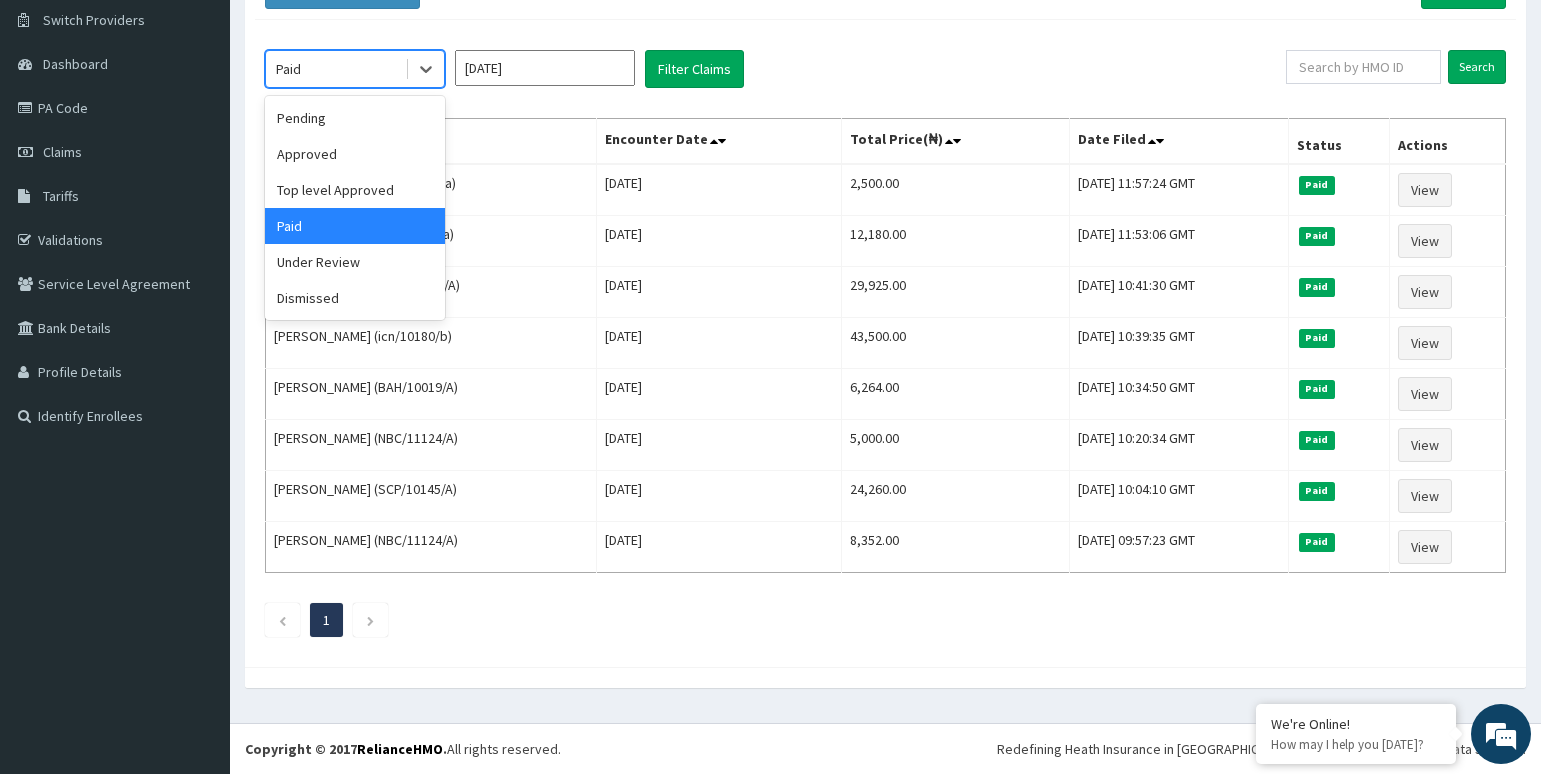 click on "Paid" at bounding box center [335, 69] 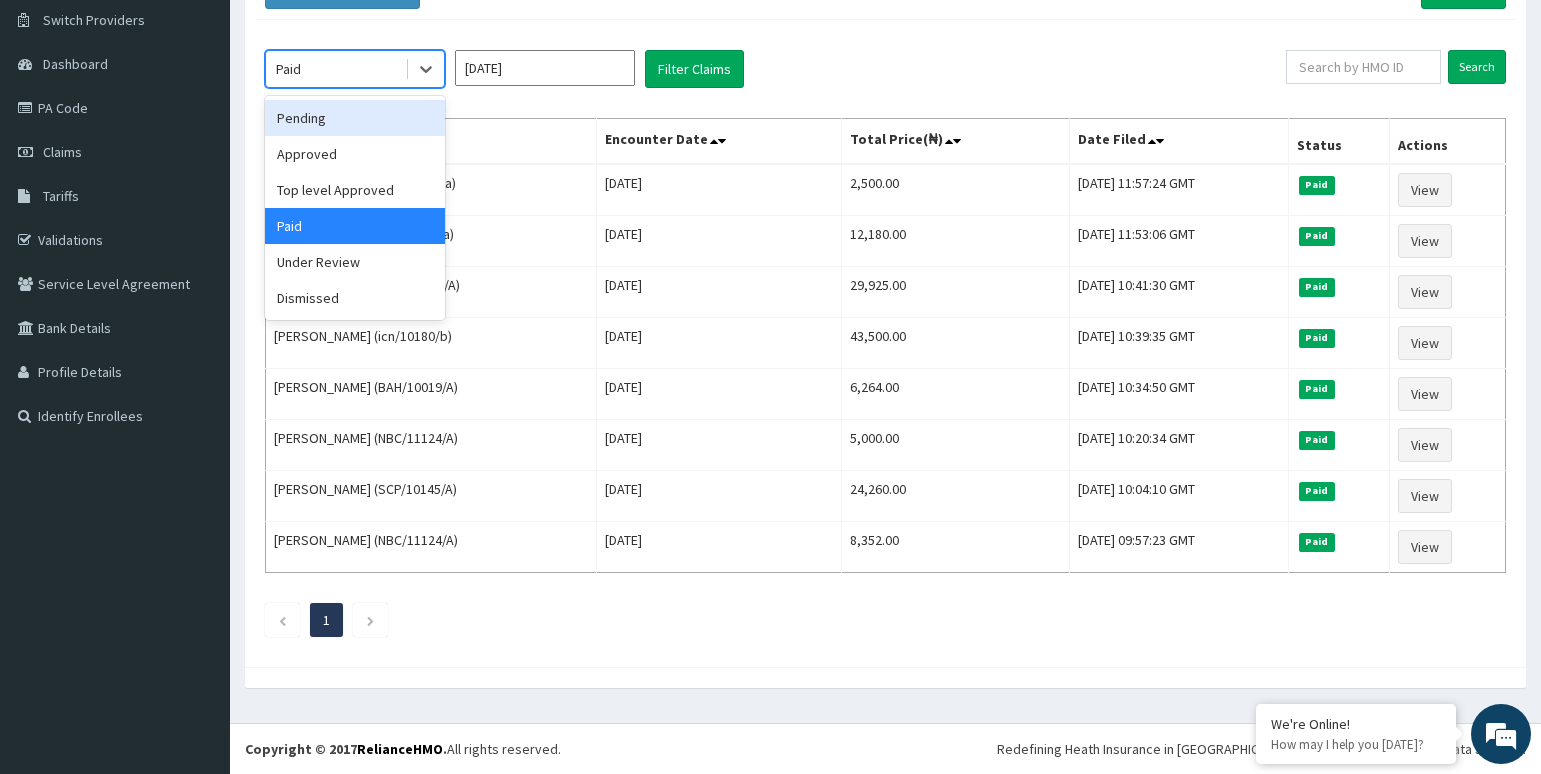 click on "Pending" at bounding box center [355, 118] 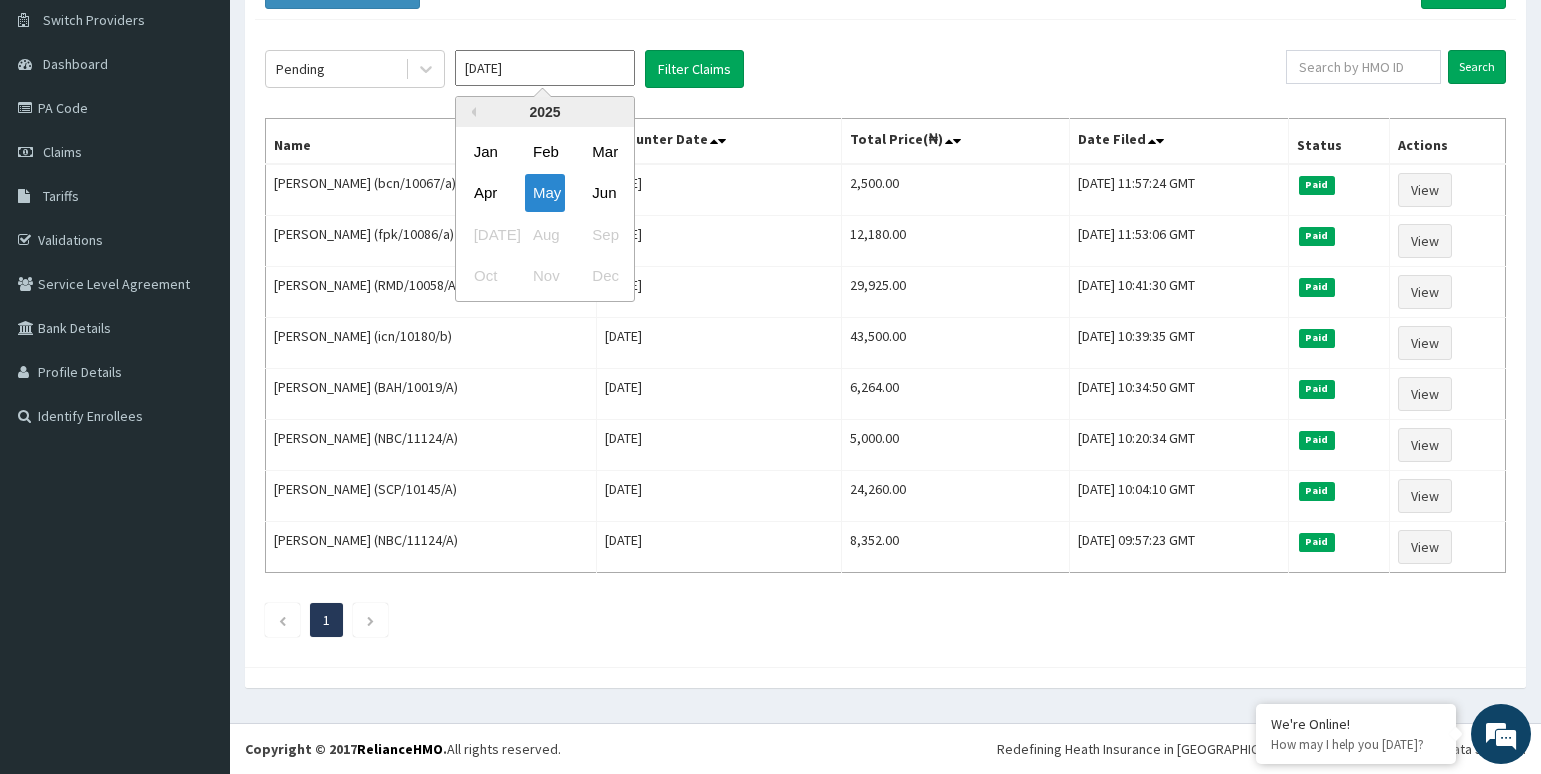 click on "[DATE]" at bounding box center [545, 68] 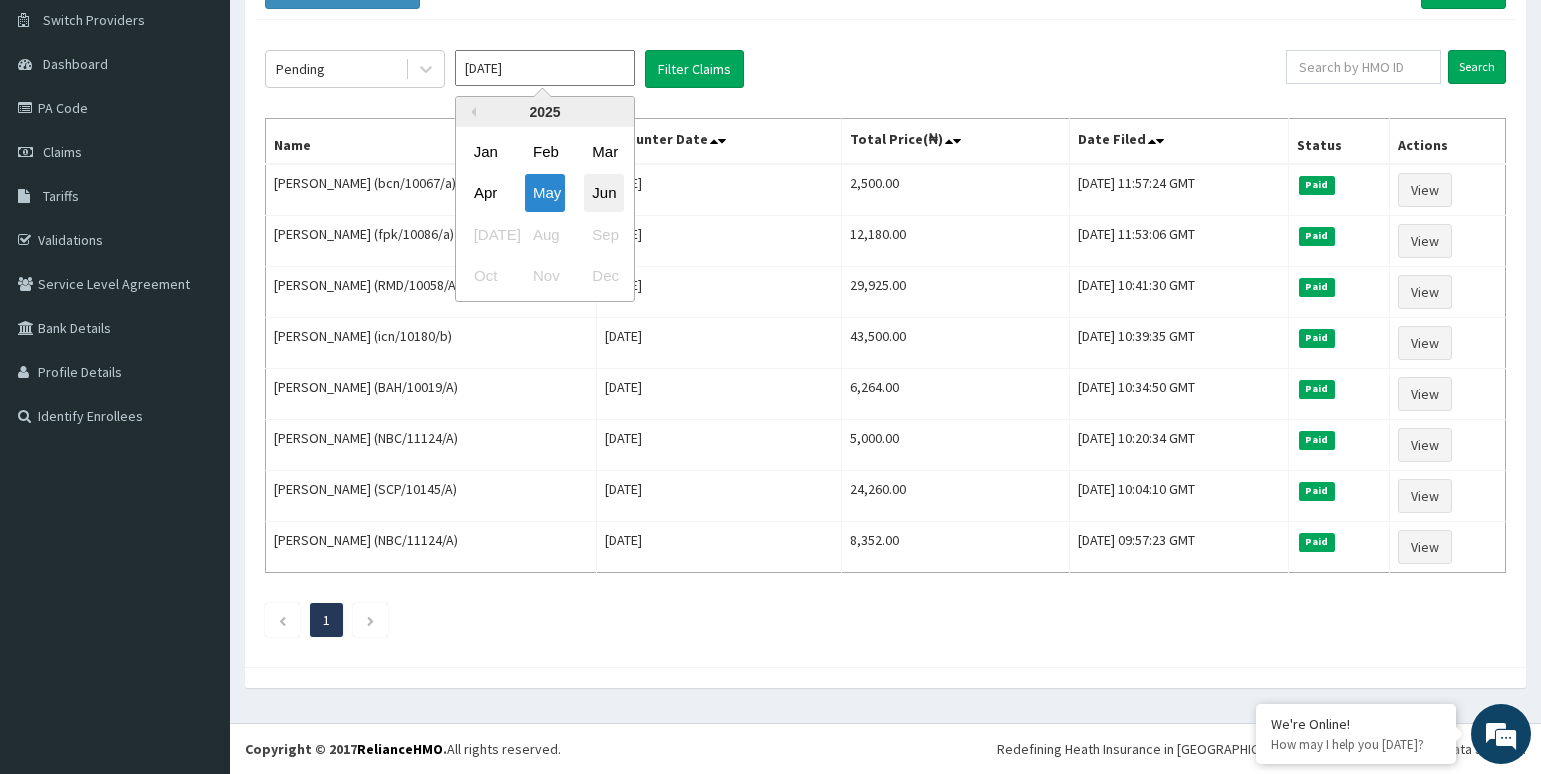 click on "Jun" at bounding box center [604, 193] 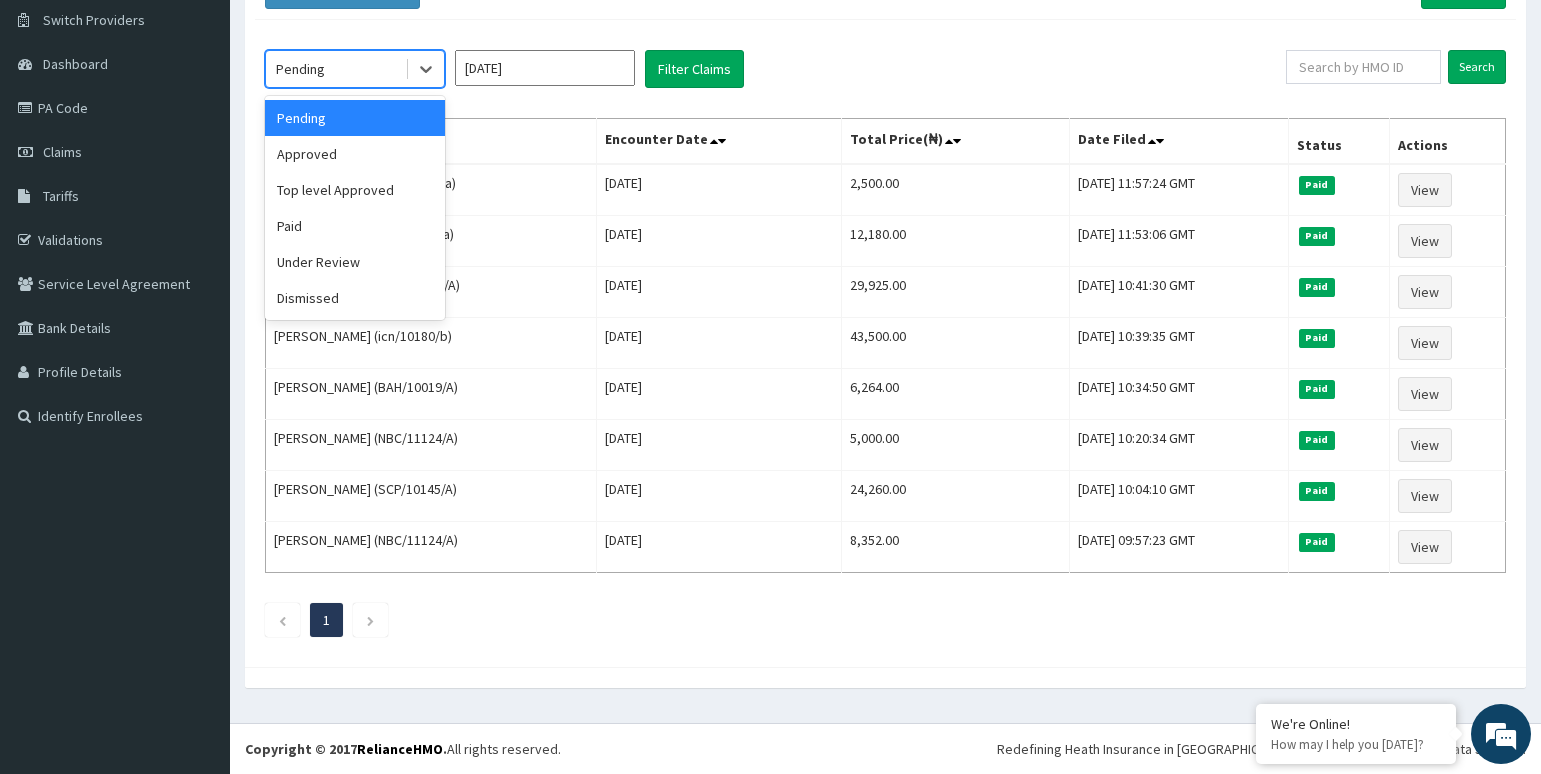 click on "Pending" at bounding box center [335, 69] 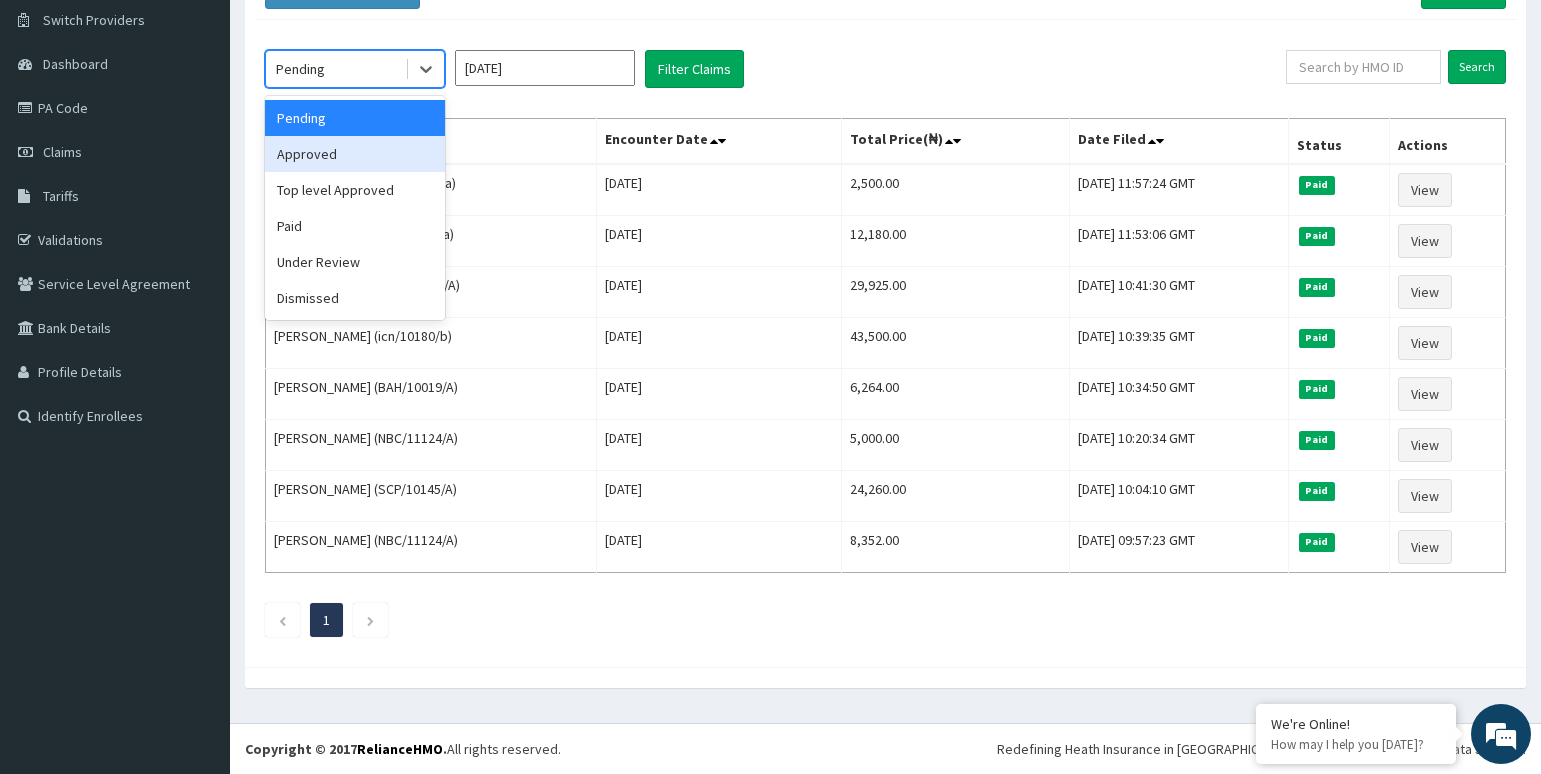 click on "Approved" at bounding box center (355, 154) 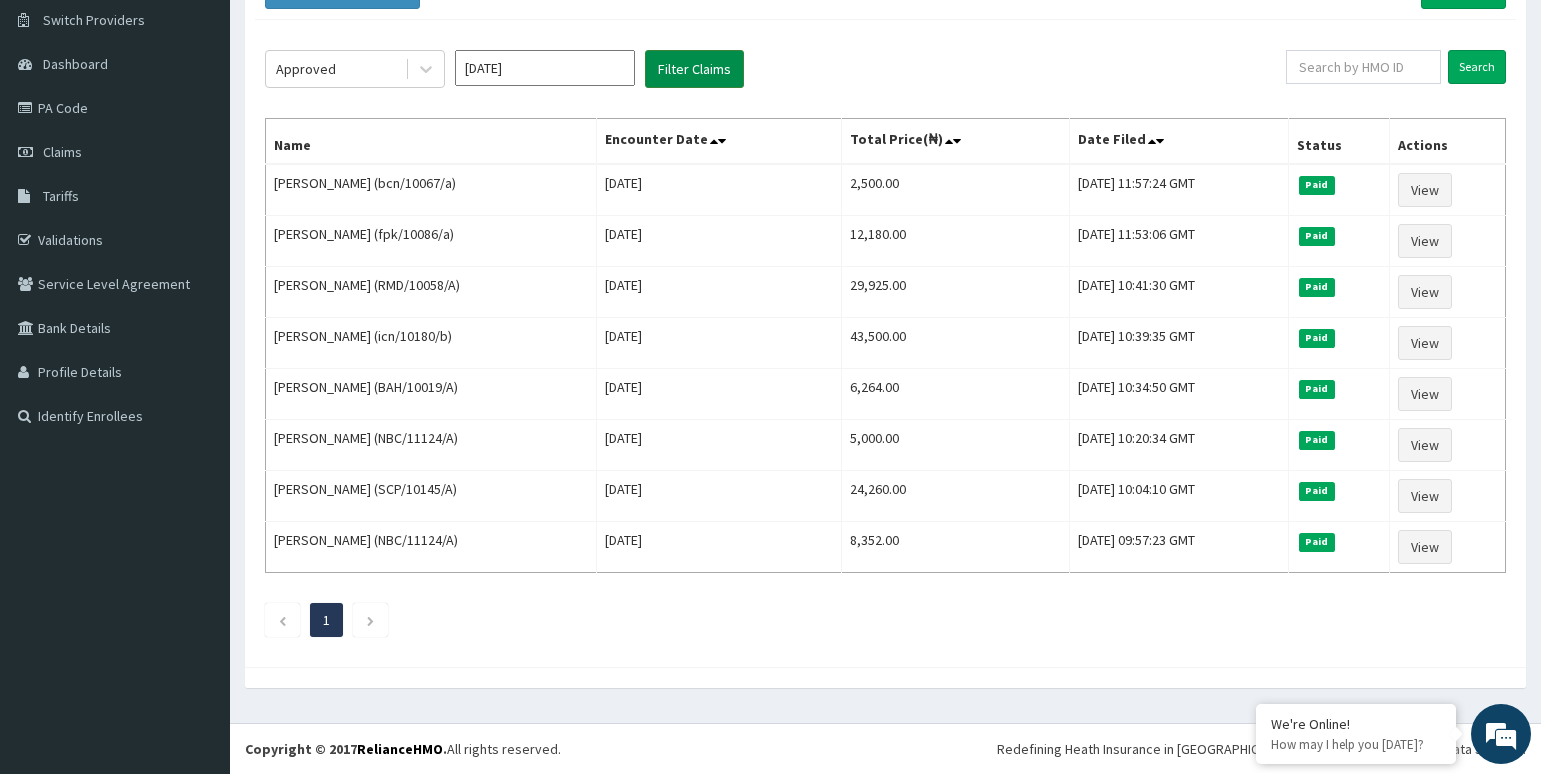 click on "Filter Claims" at bounding box center (694, 69) 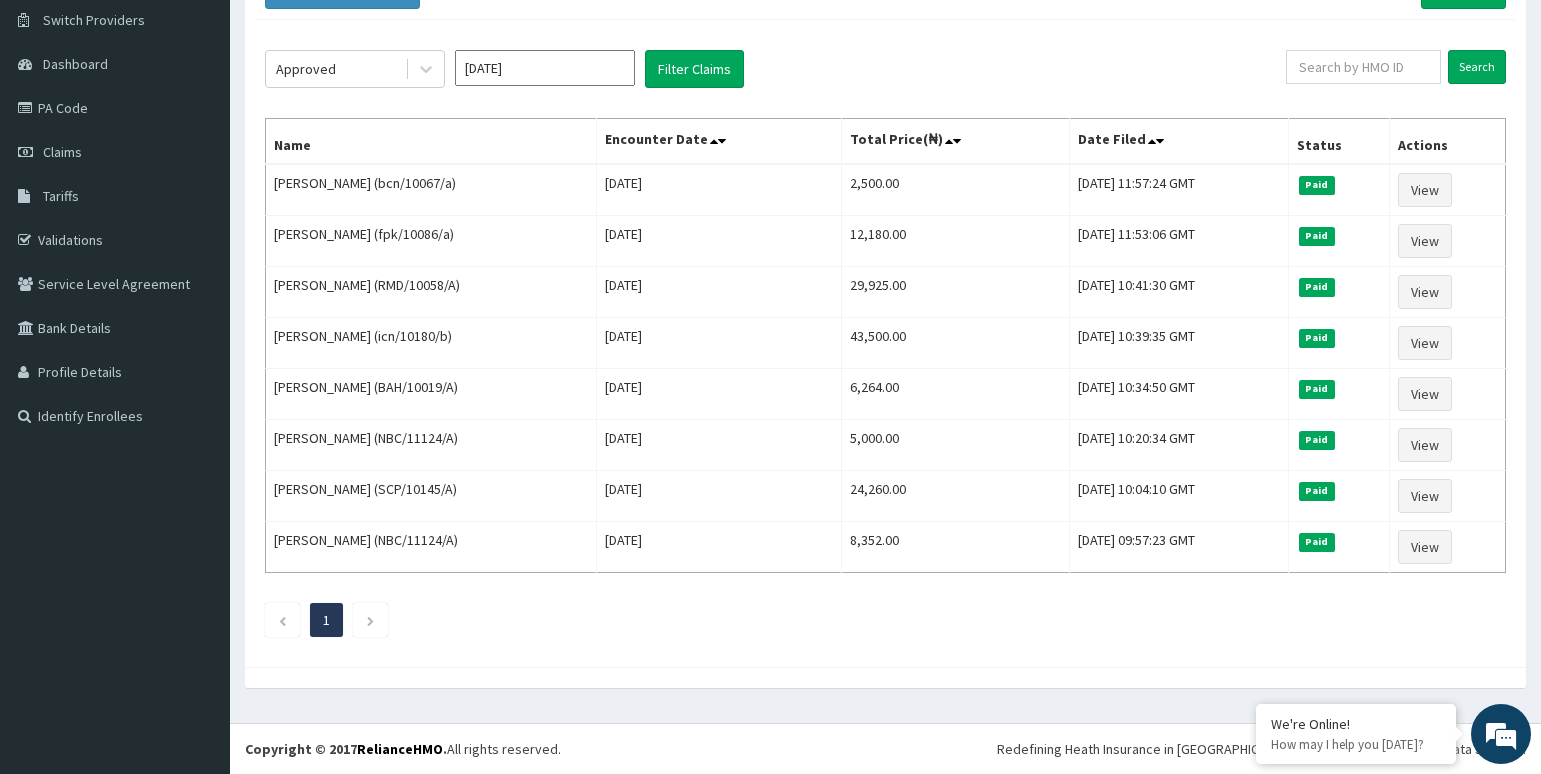 click on "[DATE]" at bounding box center (545, 68) 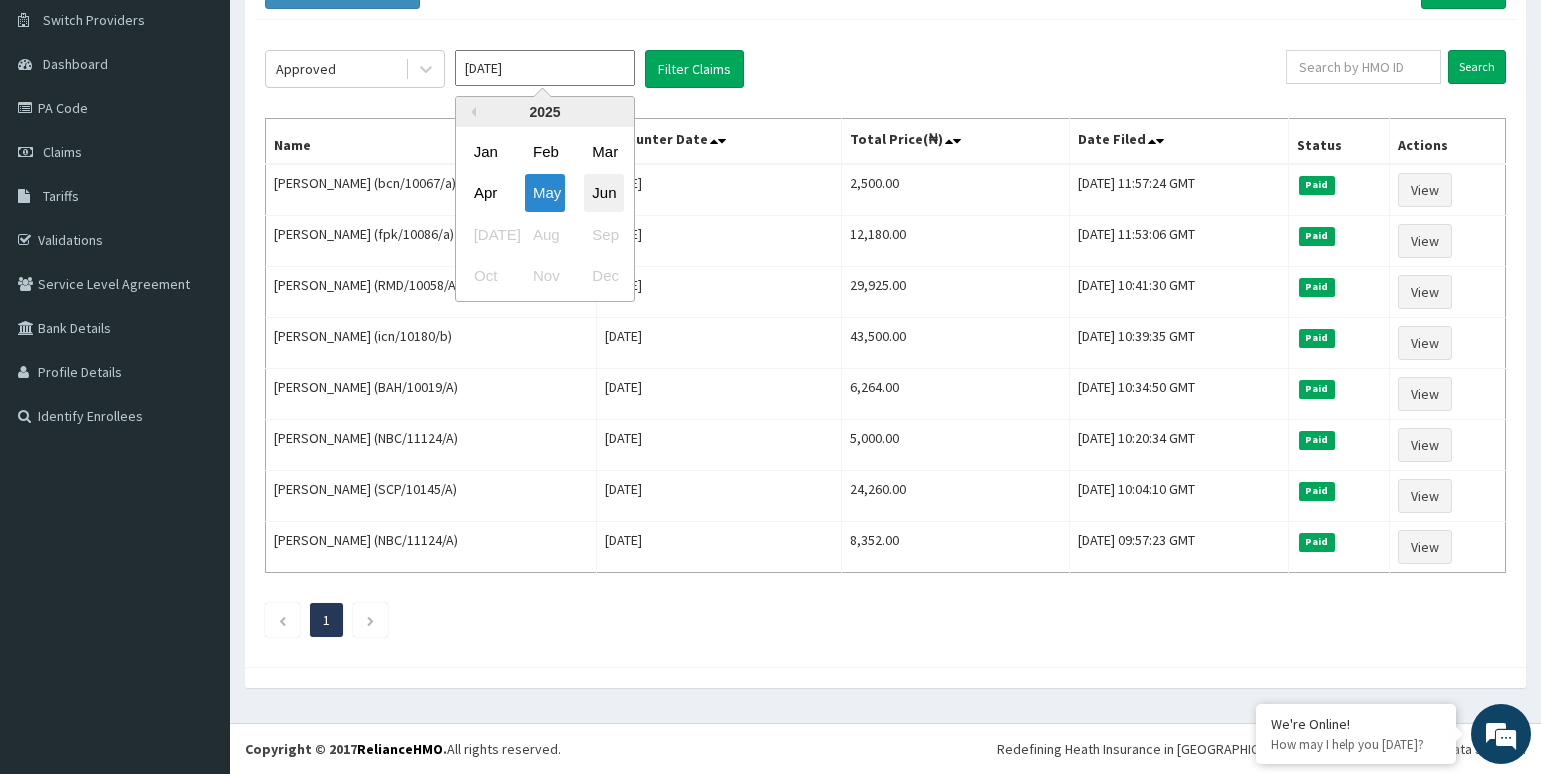 click on "Jun" at bounding box center [604, 193] 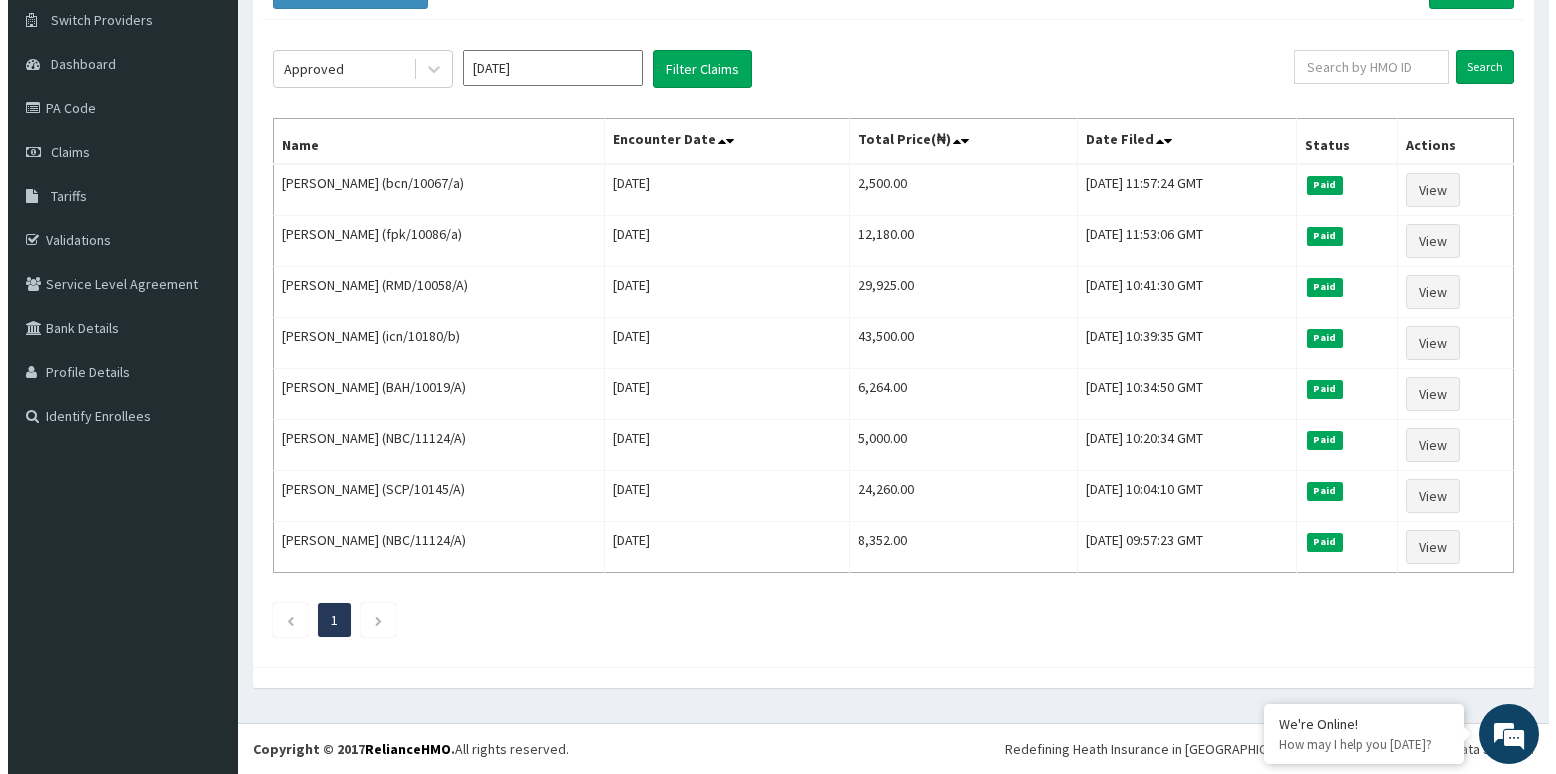 scroll, scrollTop: 0, scrollLeft: 0, axis: both 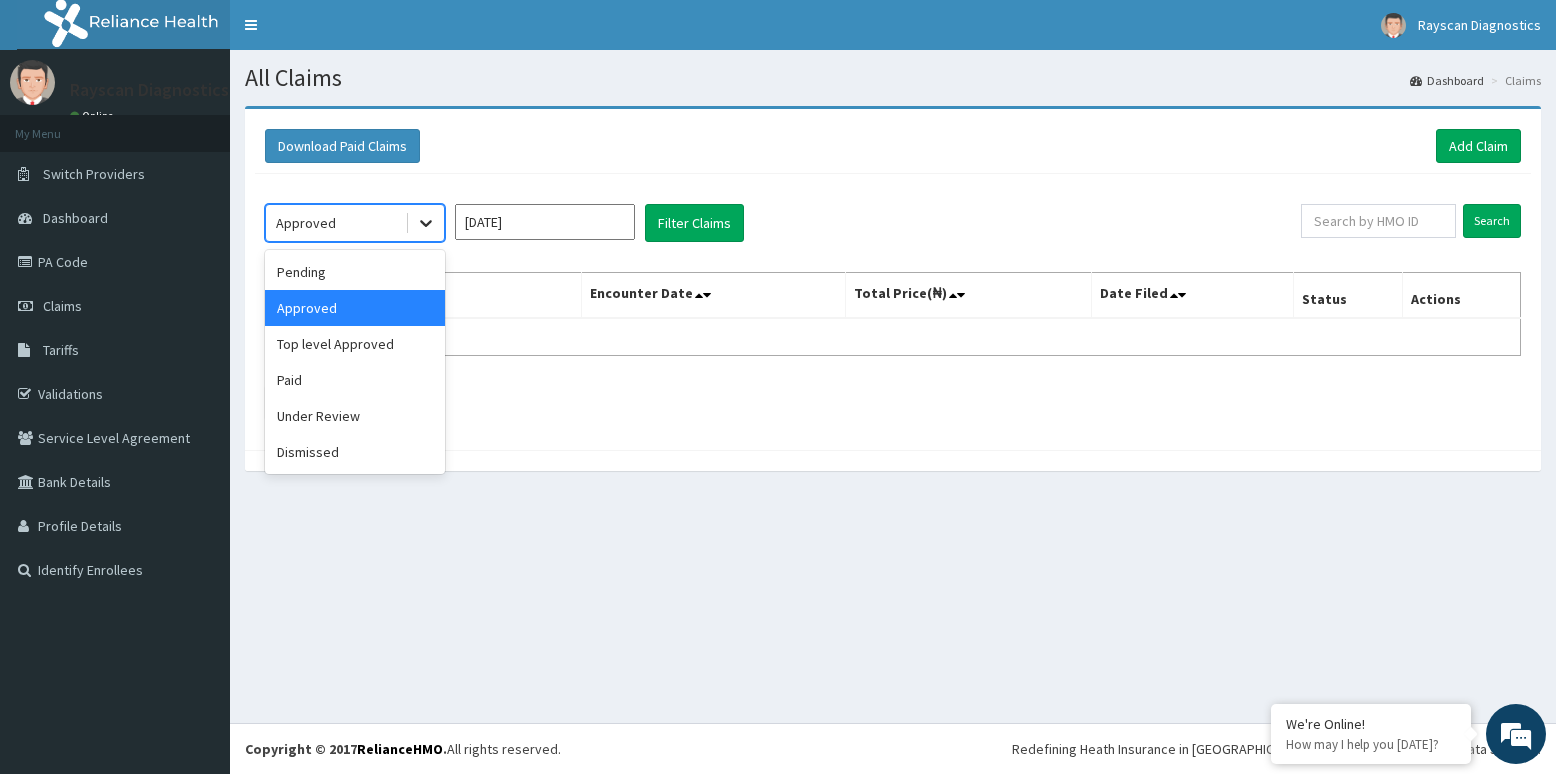 click 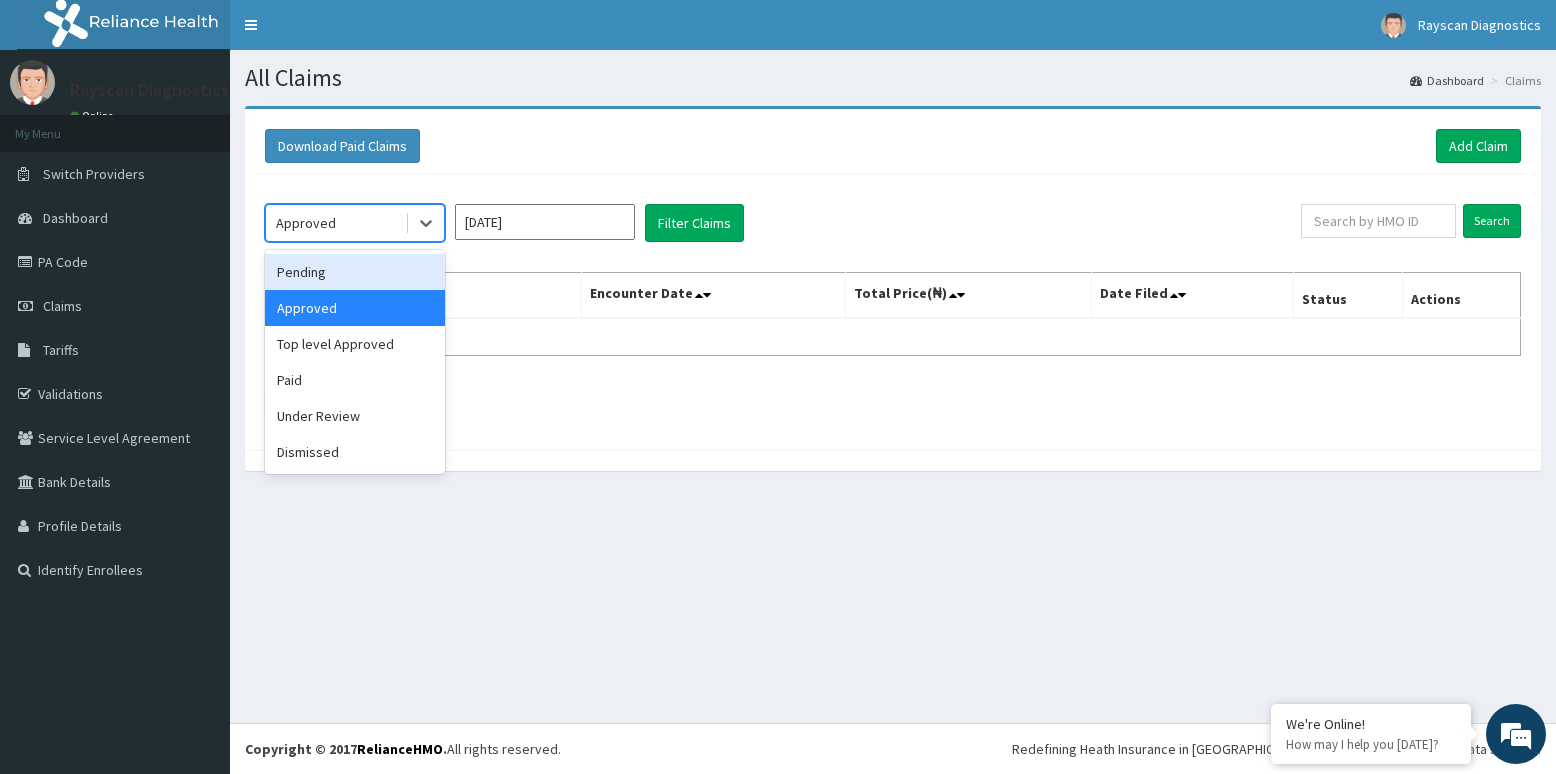 click on "Pending" at bounding box center [355, 272] 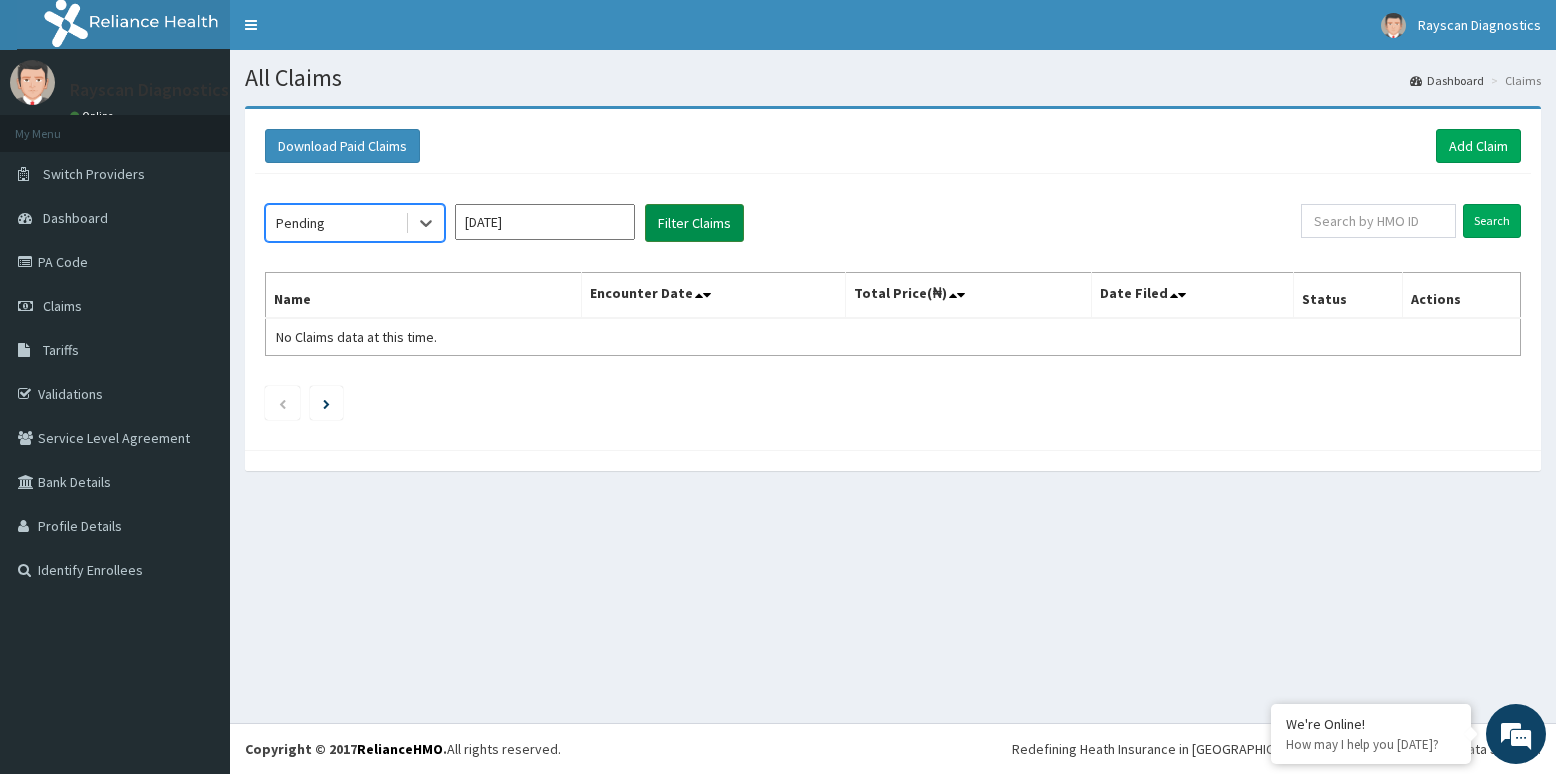 click on "Filter Claims" at bounding box center (694, 223) 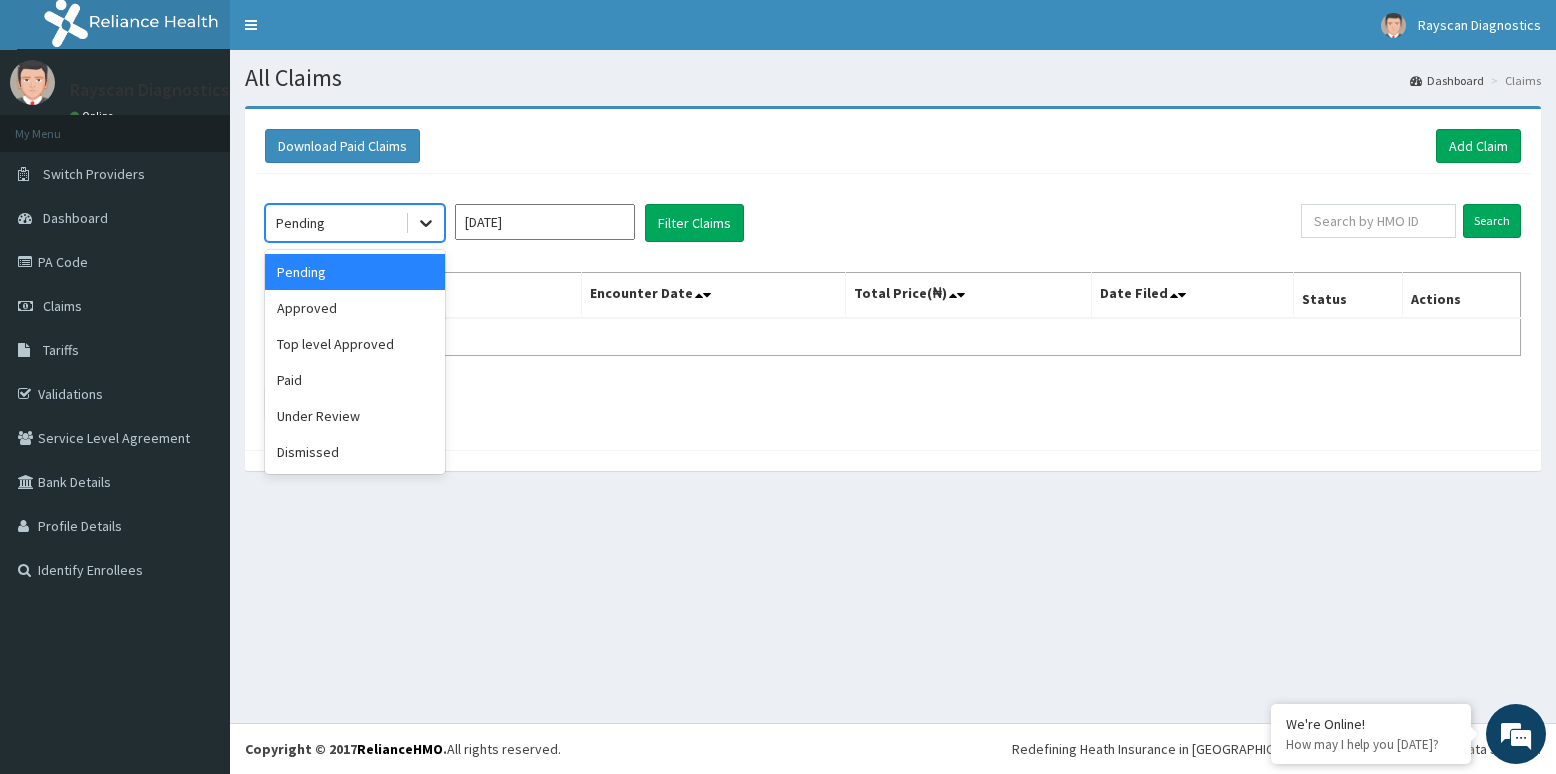 click 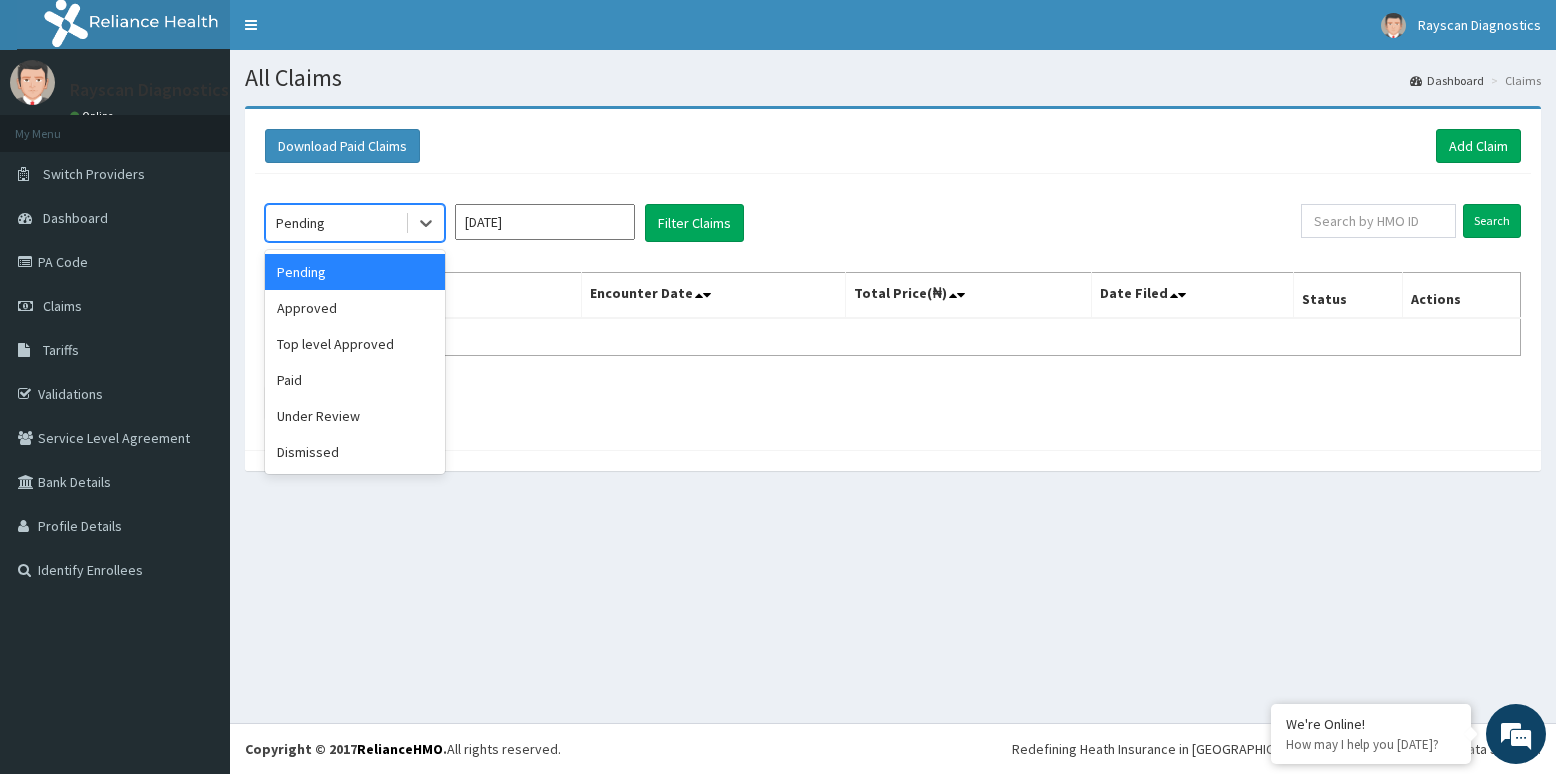 click on "[DATE]" at bounding box center [545, 222] 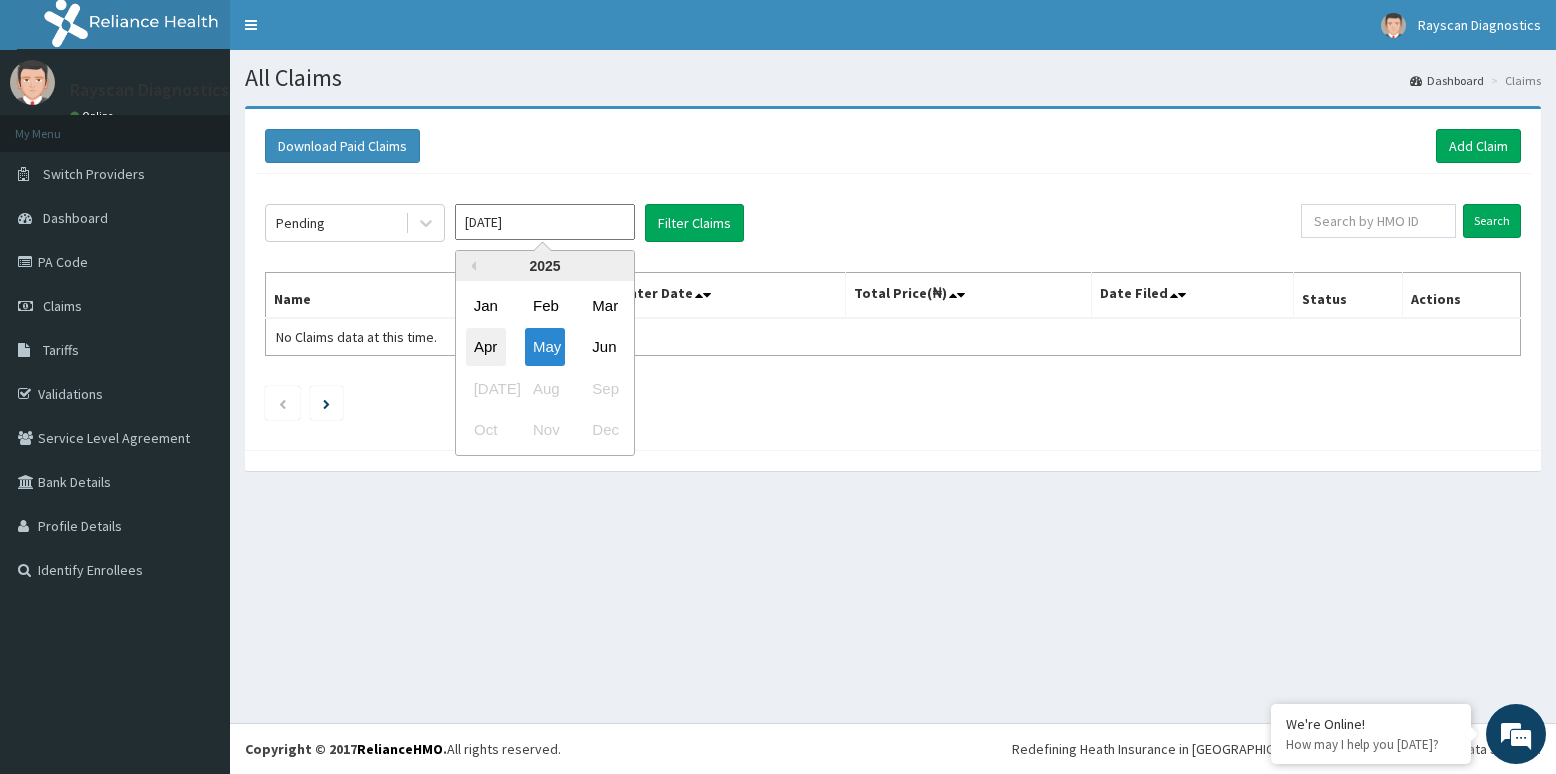 click on "Apr" at bounding box center (486, 347) 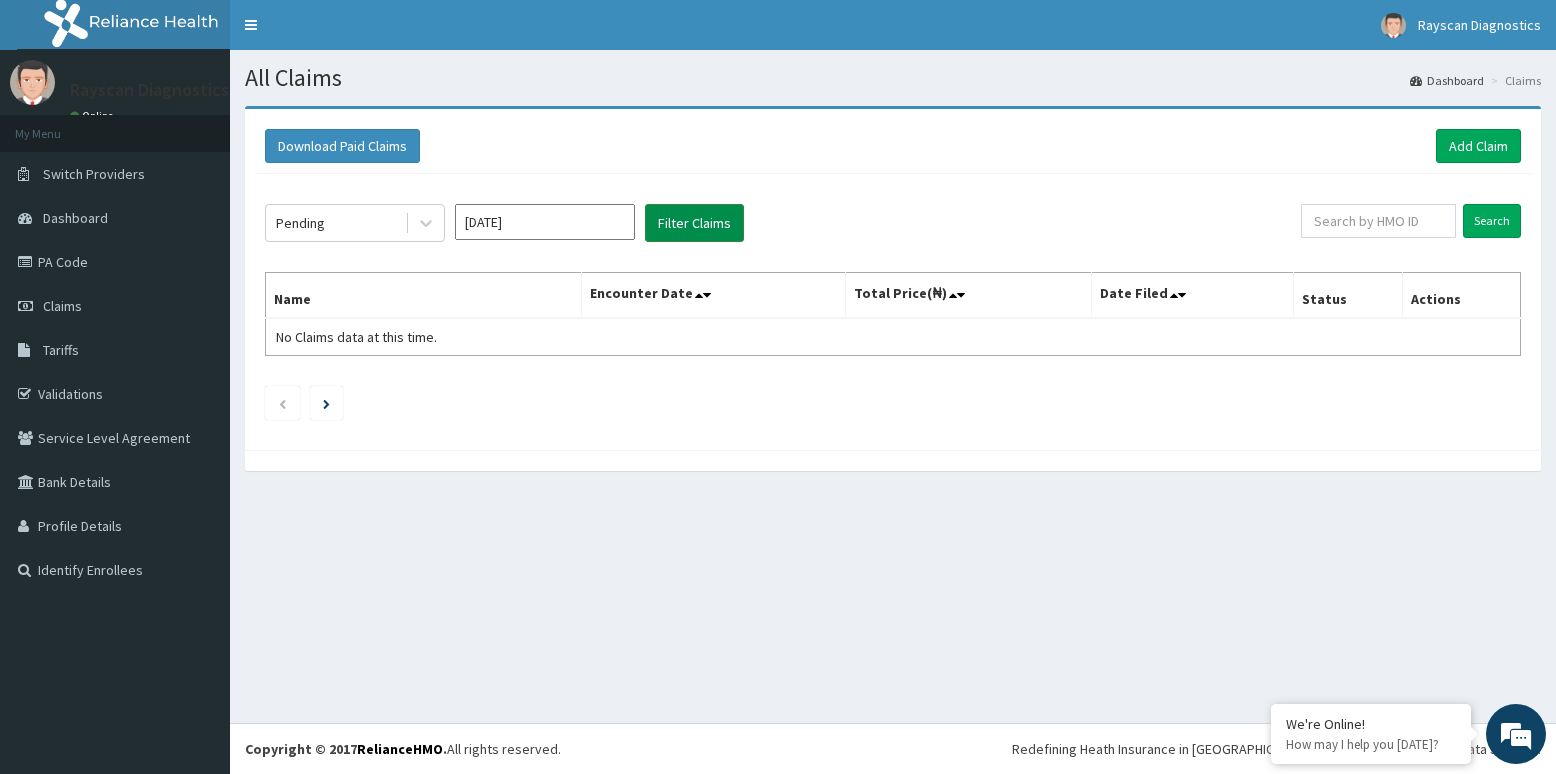 click on "Filter Claims" at bounding box center [694, 223] 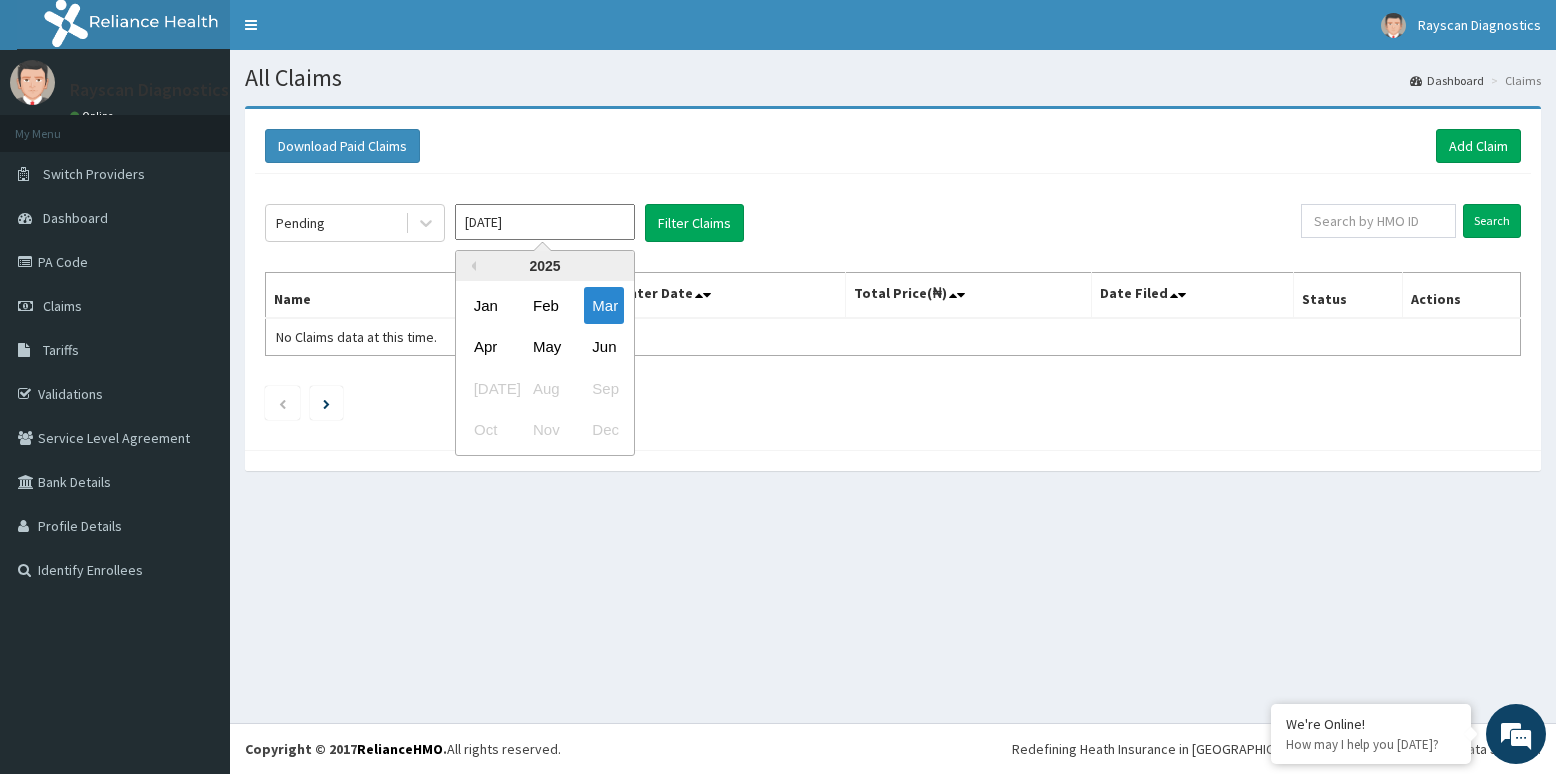 click on "[DATE]" at bounding box center (545, 222) 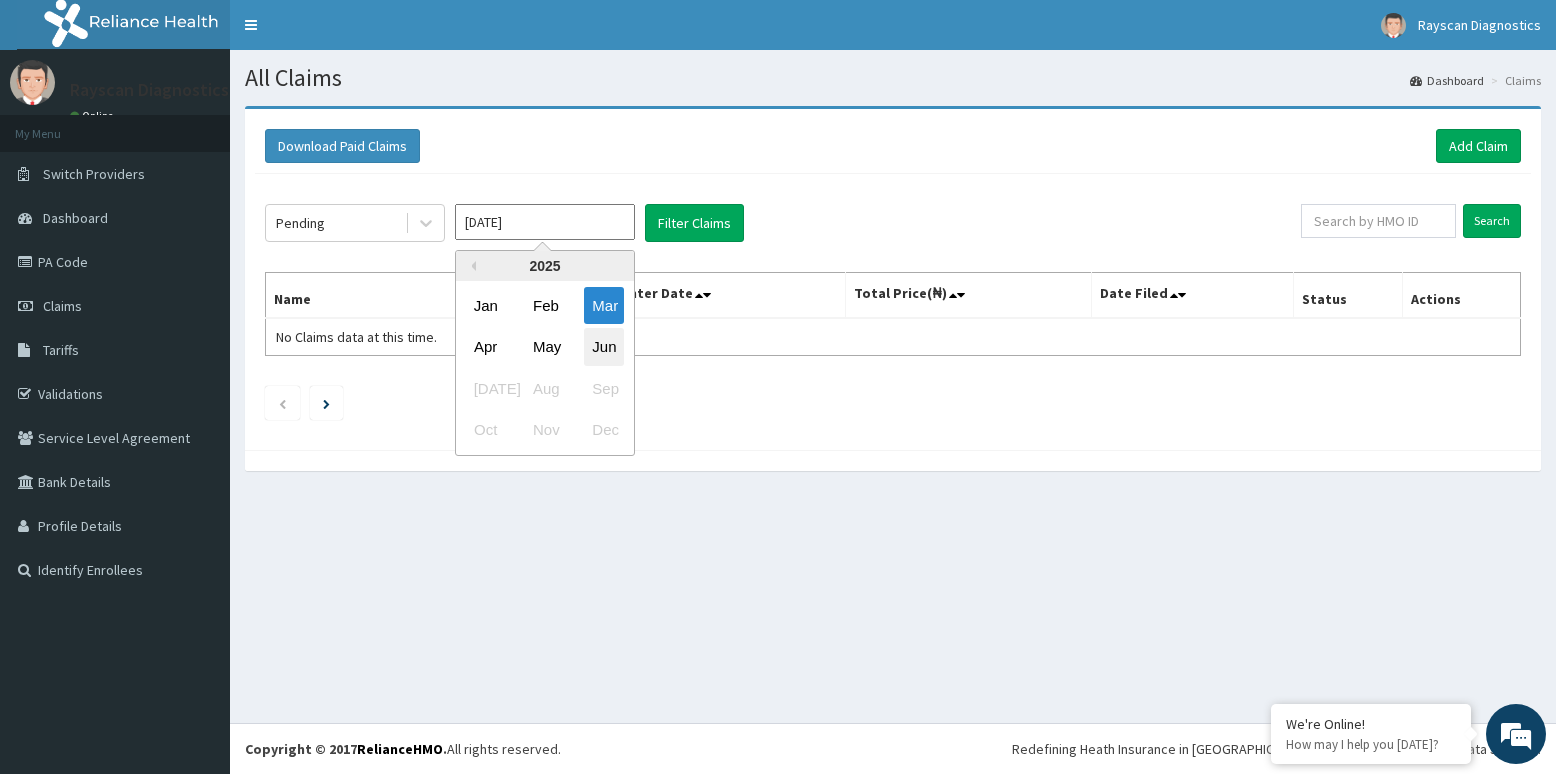 click on "Jun" at bounding box center [604, 347] 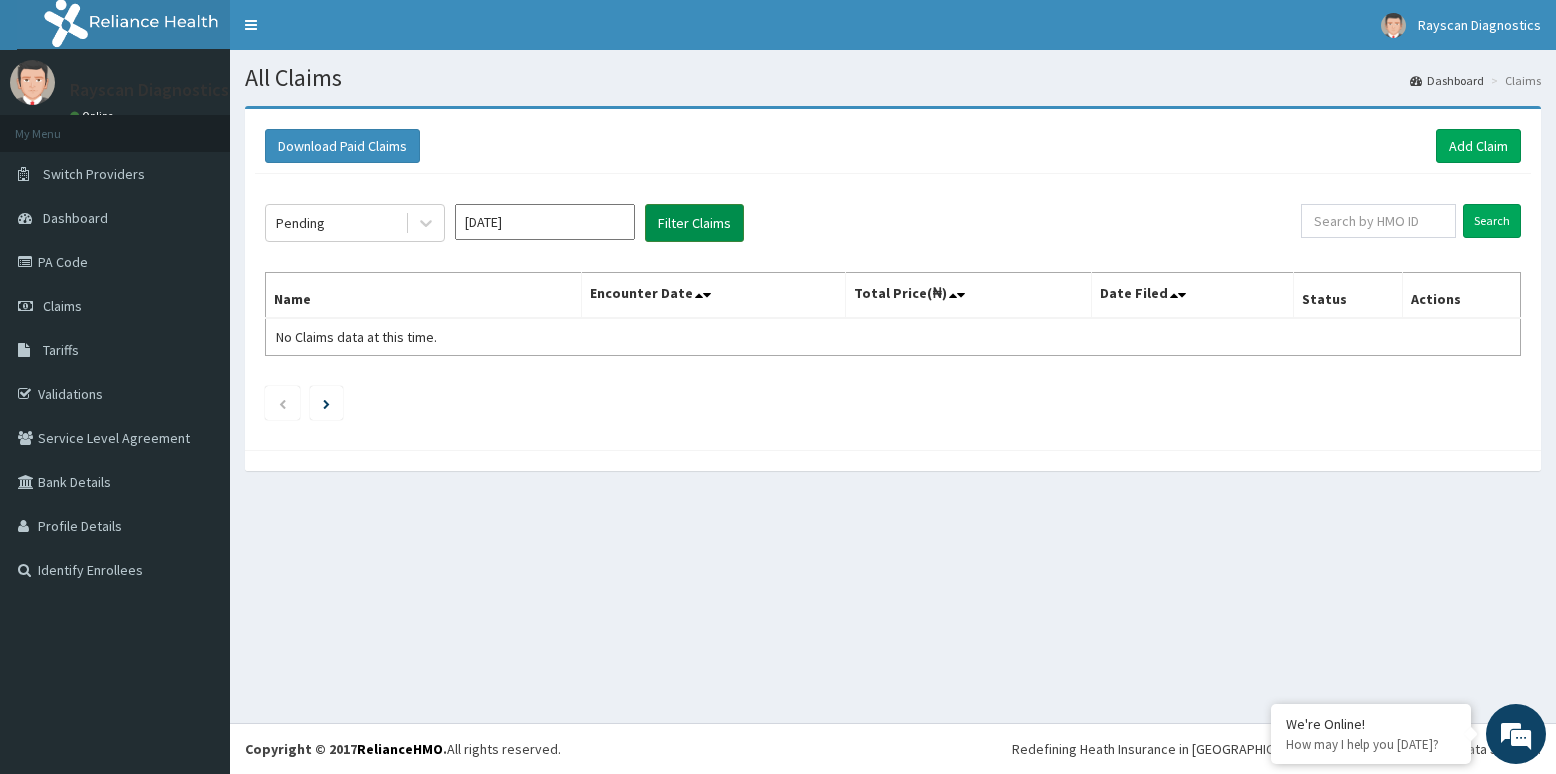 drag, startPoint x: 689, startPoint y: 253, endPoint x: 688, endPoint y: 233, distance: 20.024984 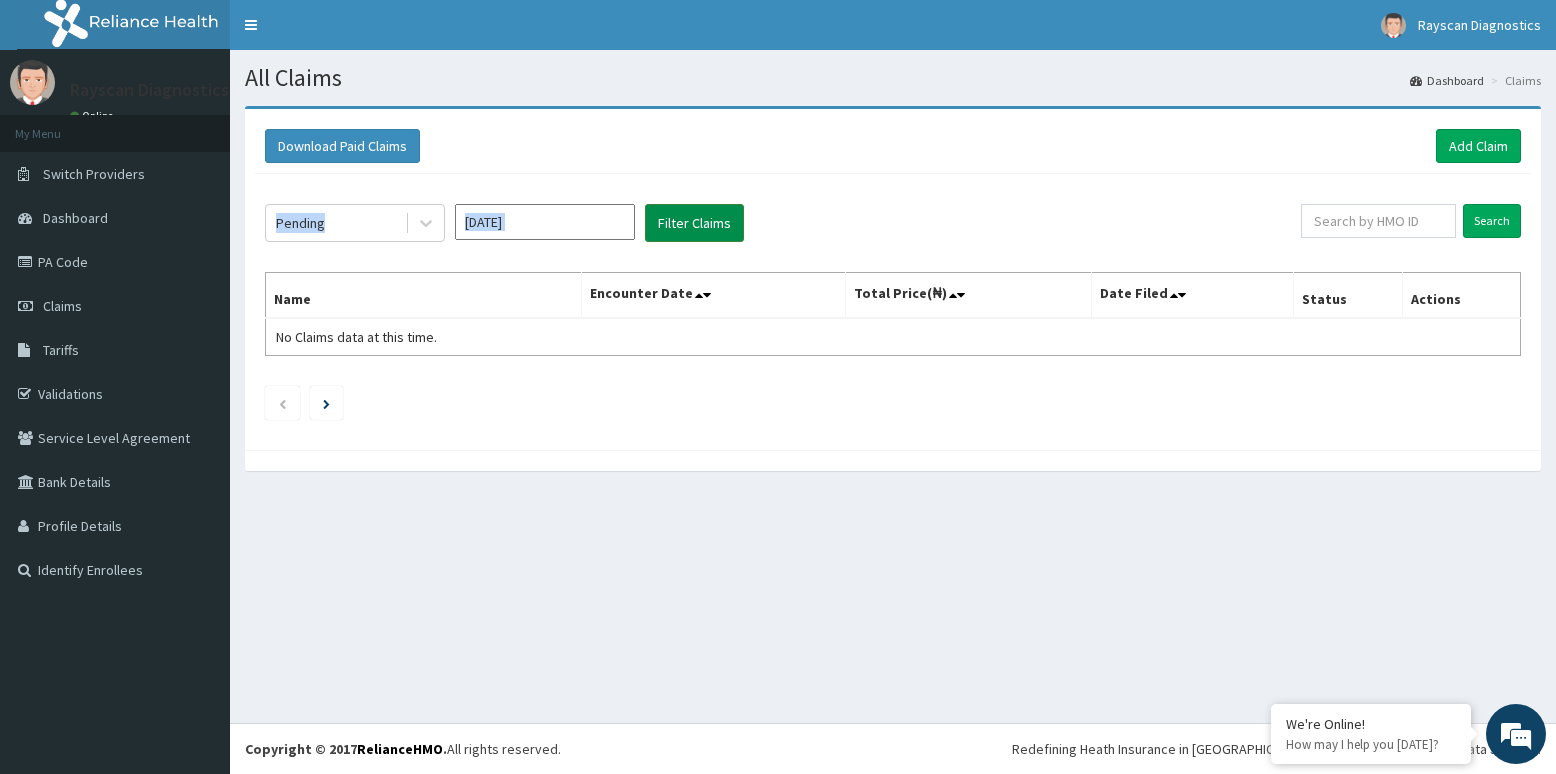 click on "Filter Claims" at bounding box center [694, 223] 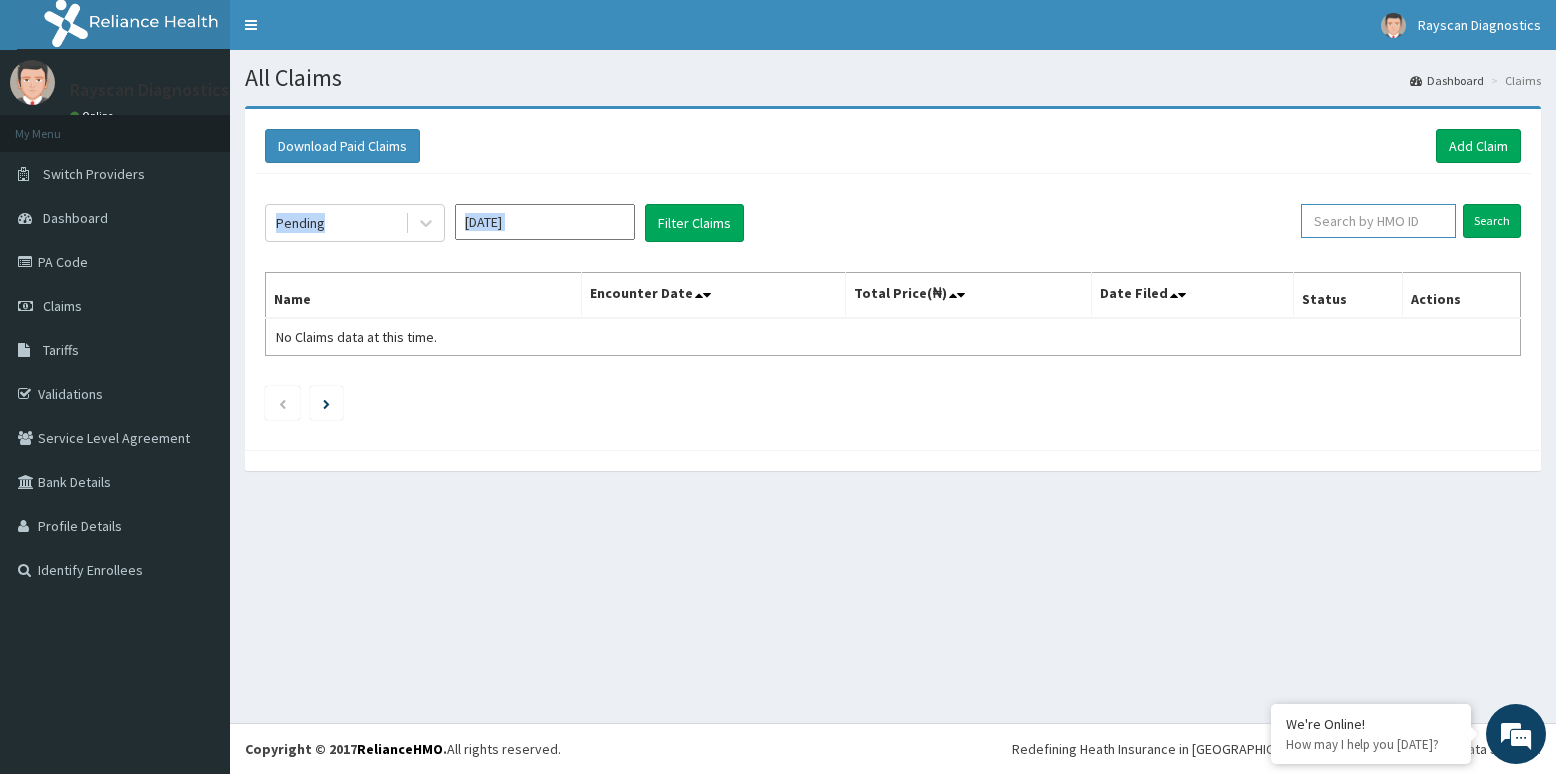 click at bounding box center (1378, 221) 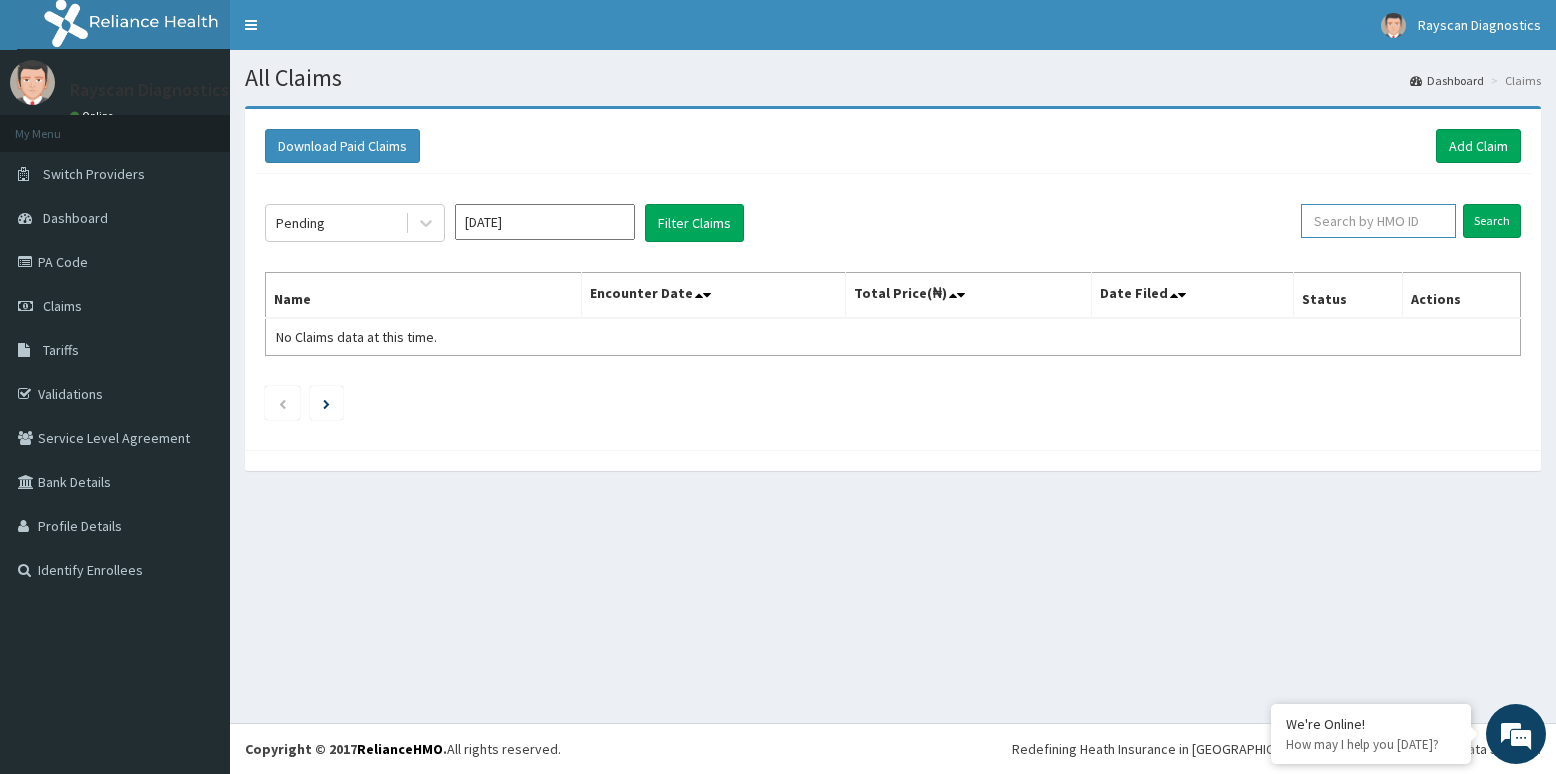type on "M" 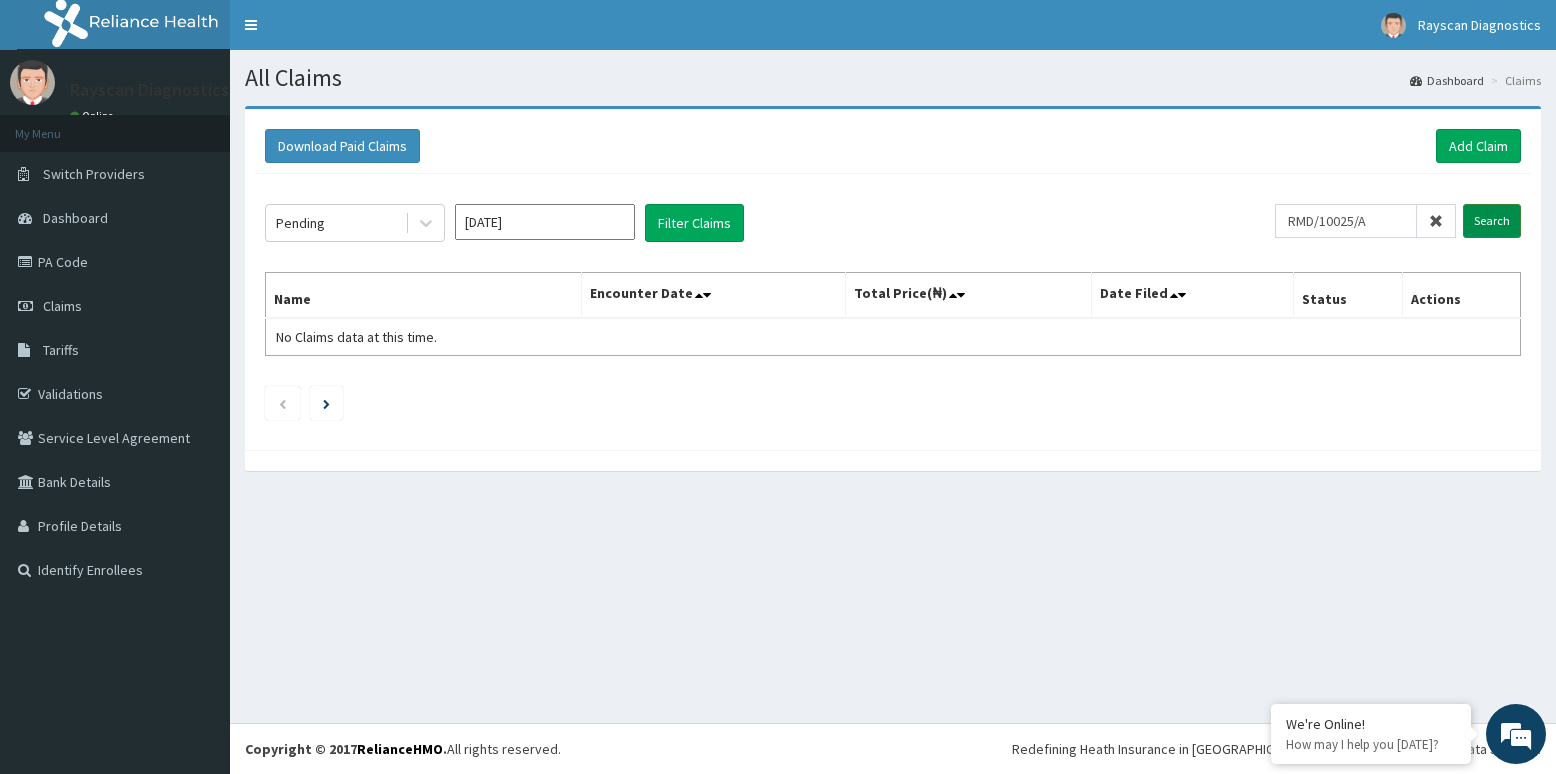 click on "Search" at bounding box center [1492, 221] 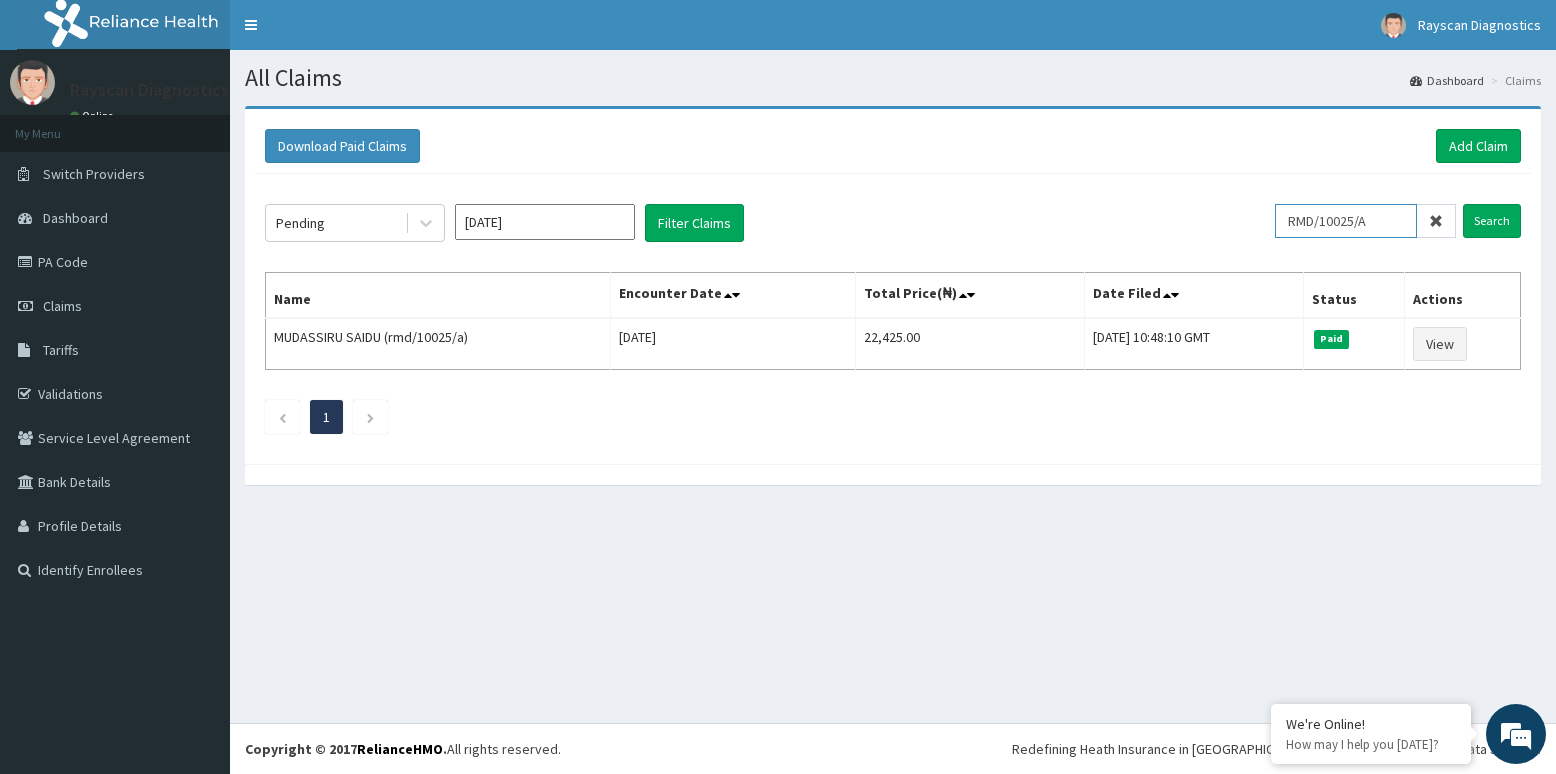 click on "RMD/10025/A" at bounding box center [1346, 221] 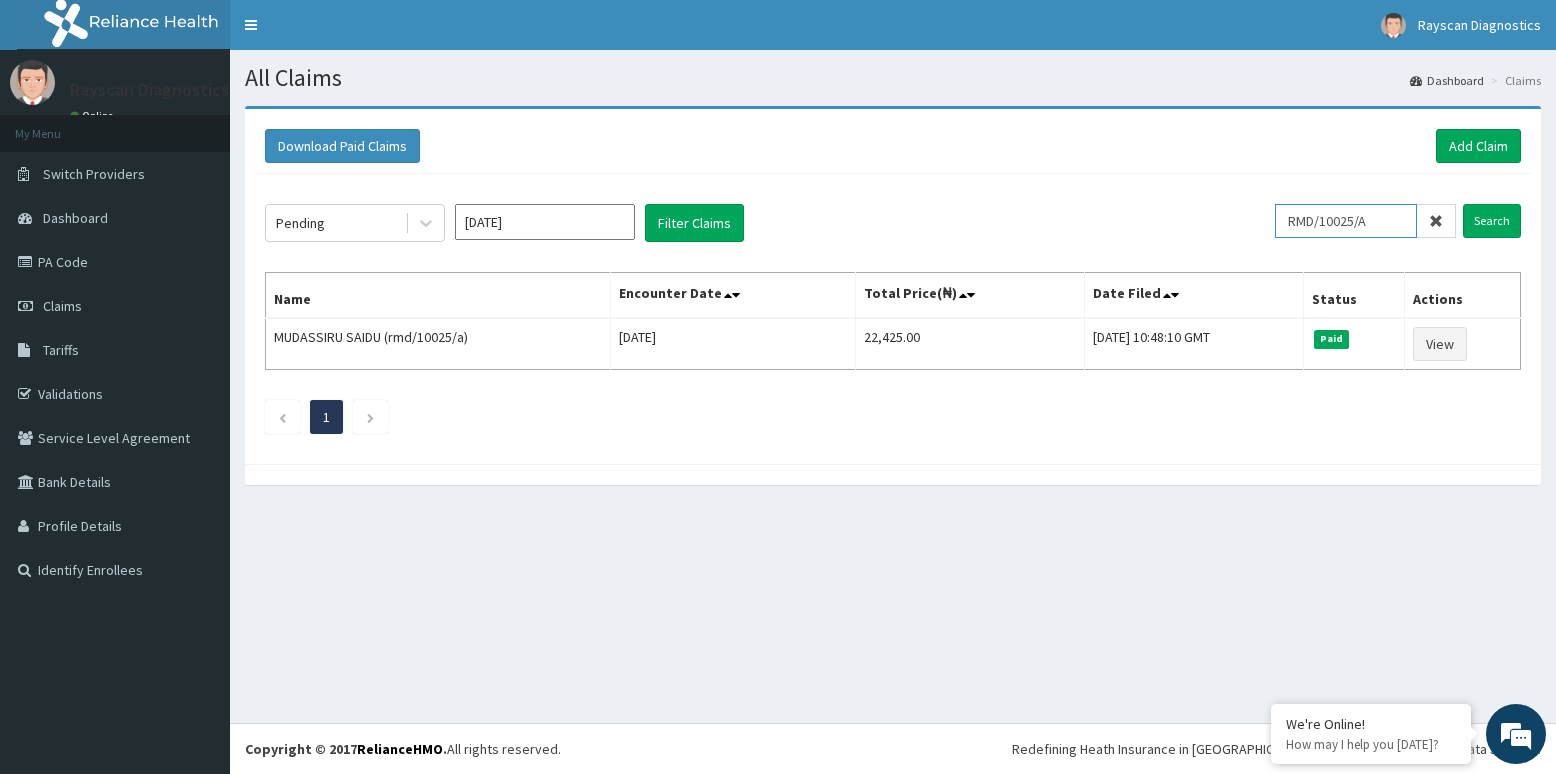 click on "RMD/10025/A" at bounding box center [1346, 221] 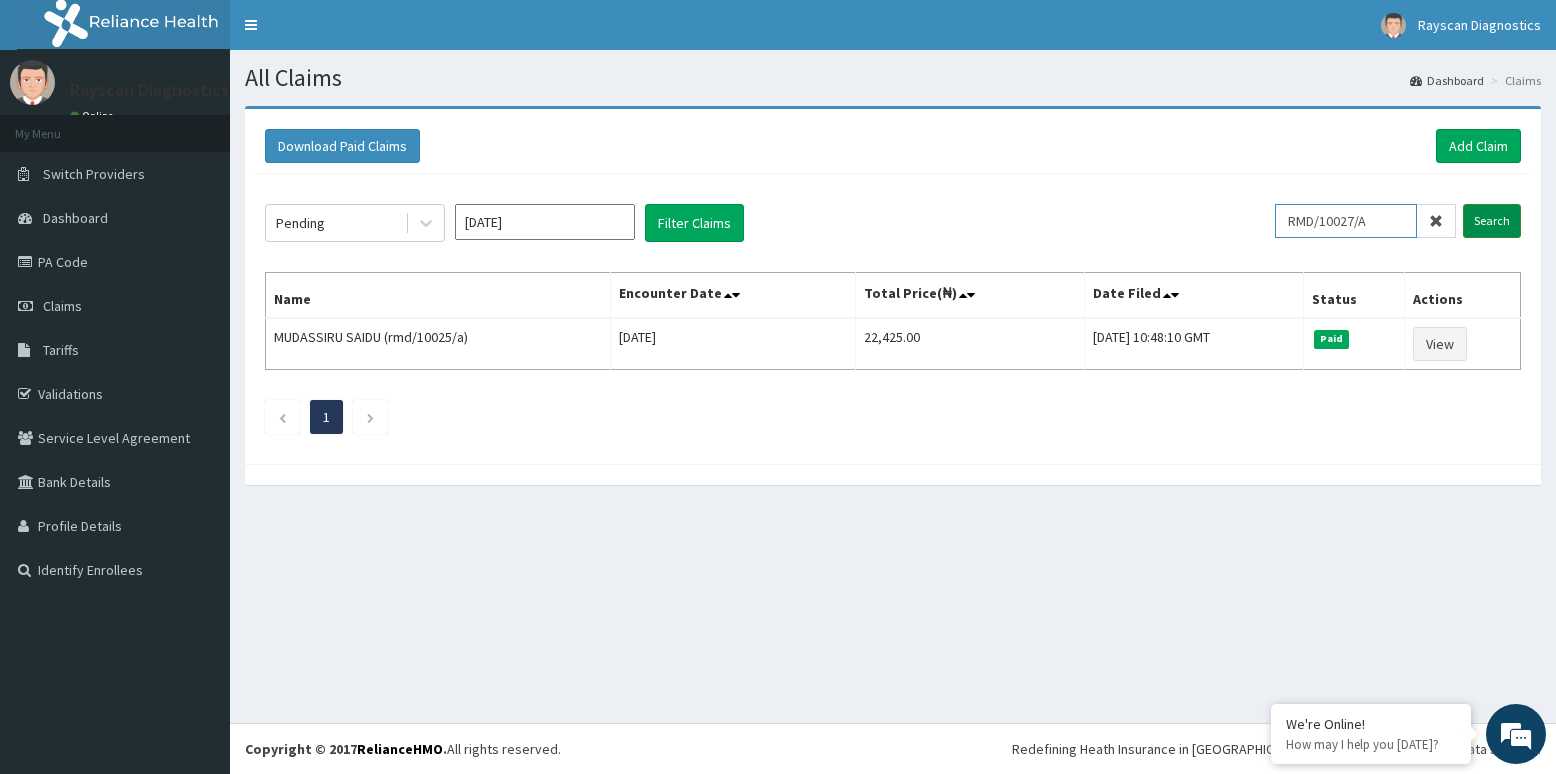 type on "RMD/10027/A" 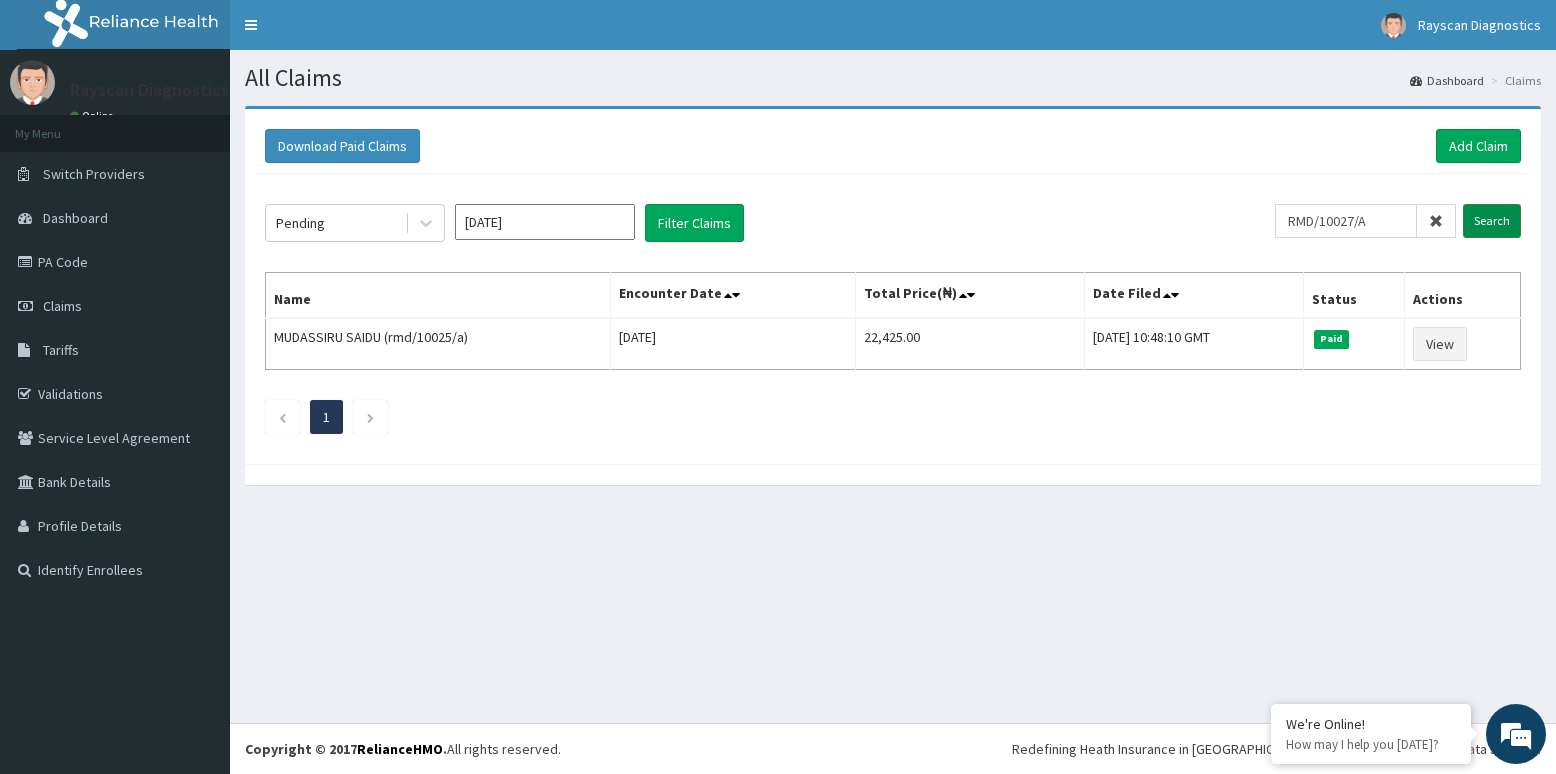 click on "Search" at bounding box center (1492, 221) 